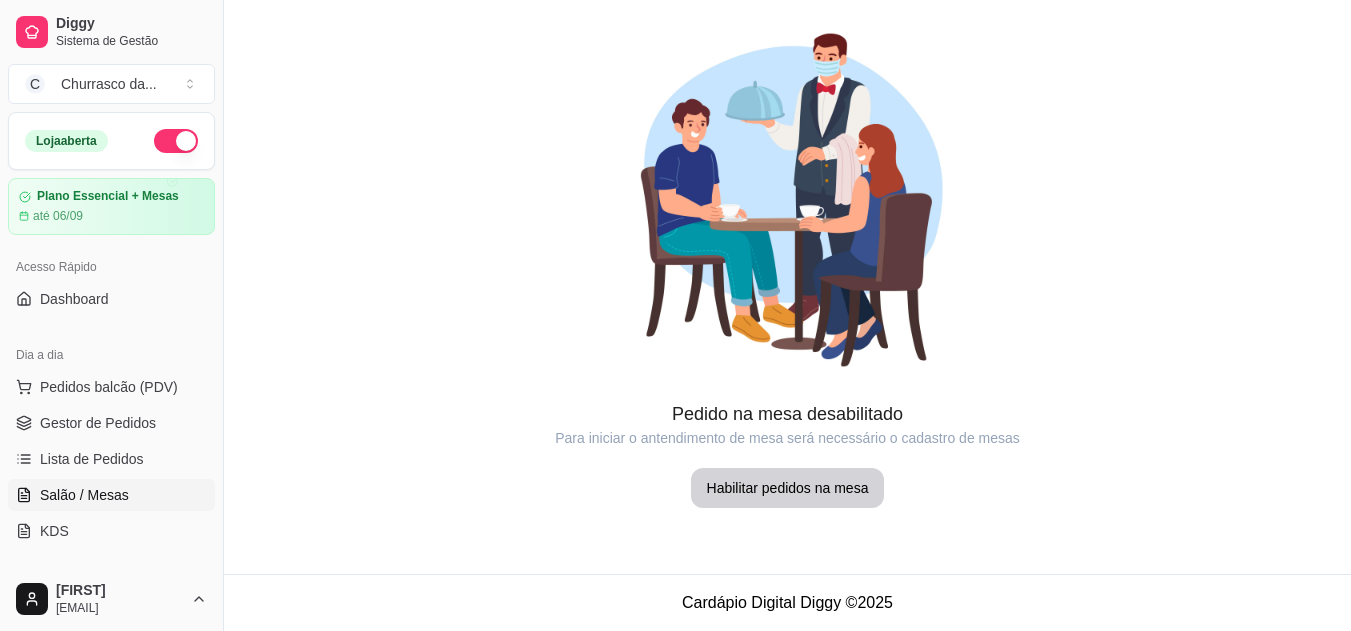 scroll, scrollTop: 0, scrollLeft: 0, axis: both 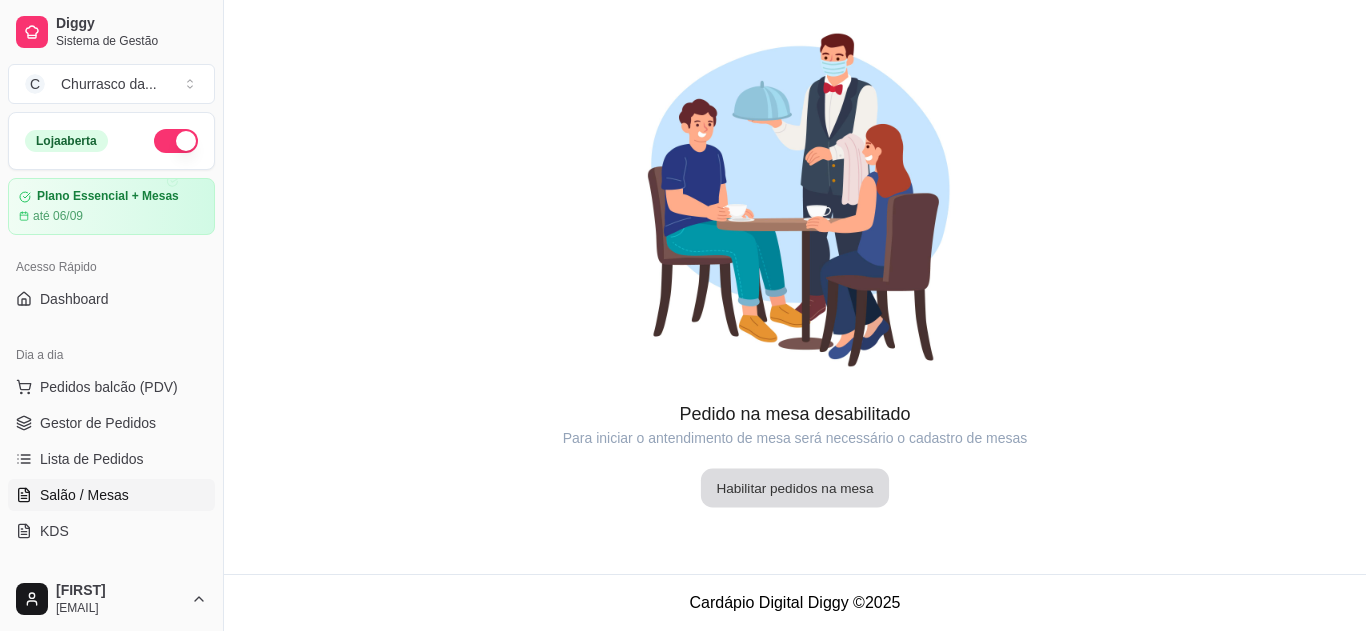 click on "Habilitar pedidos na mesa" at bounding box center (795, 488) 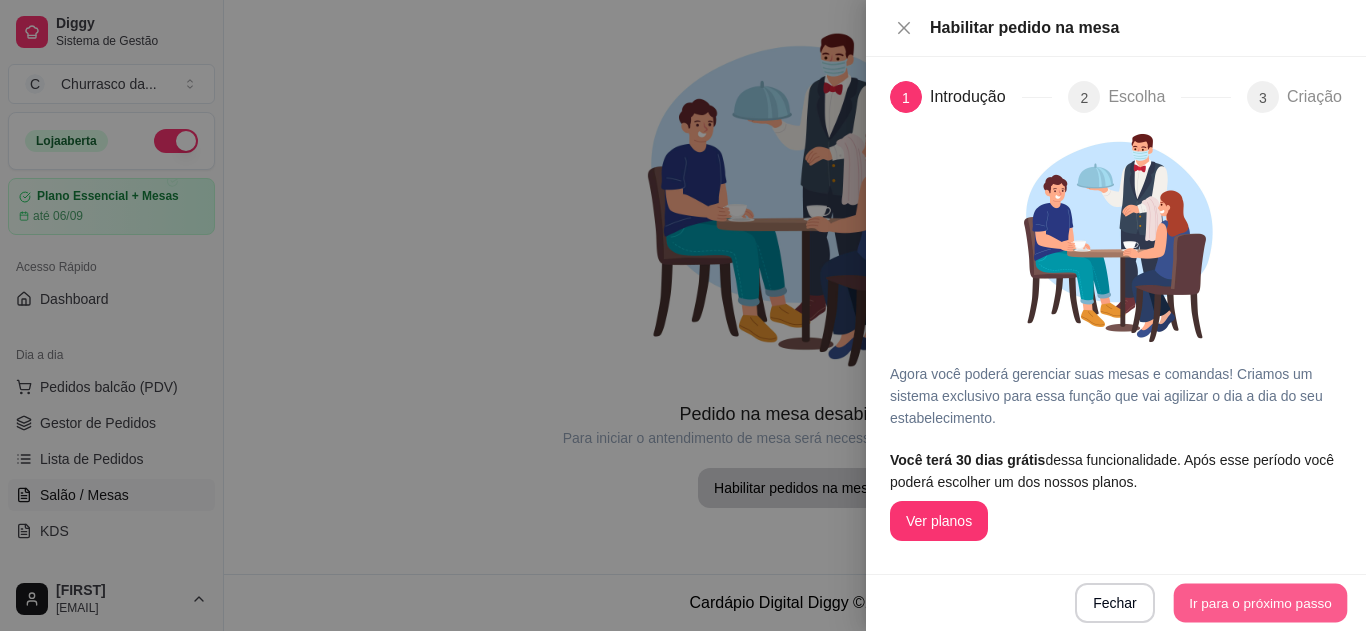 click on "Ir para o próximo passo" at bounding box center [1261, 603] 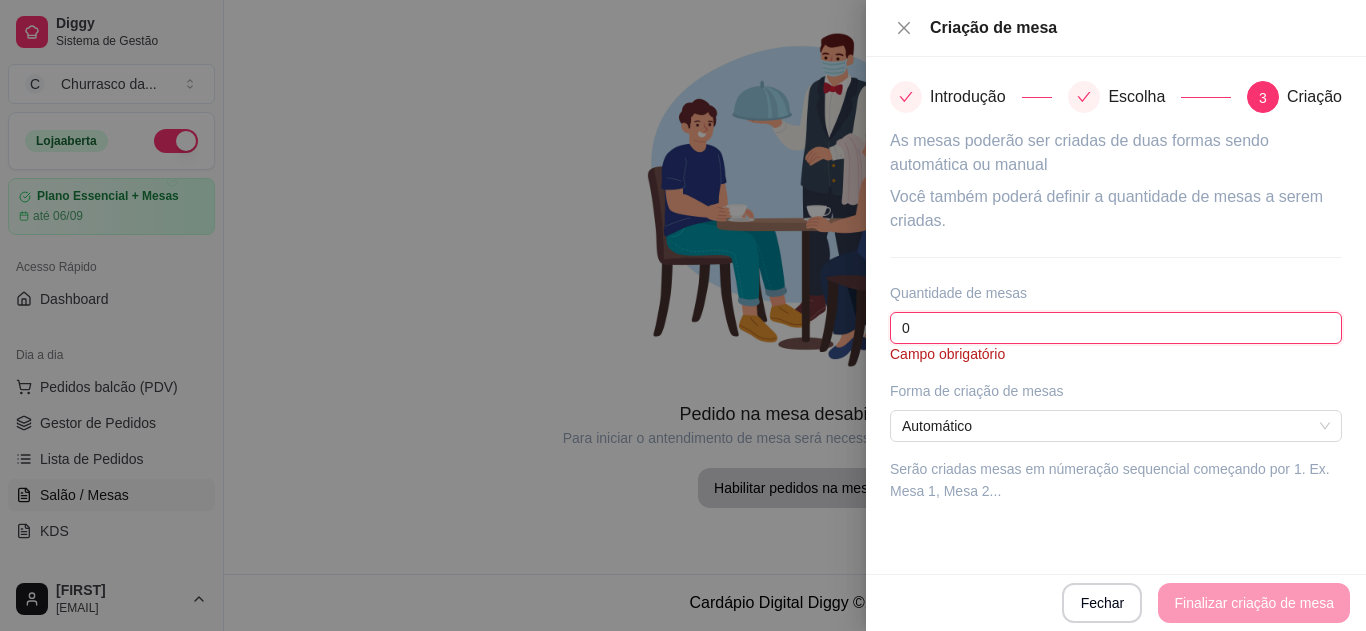 click on "0" at bounding box center [1116, 328] 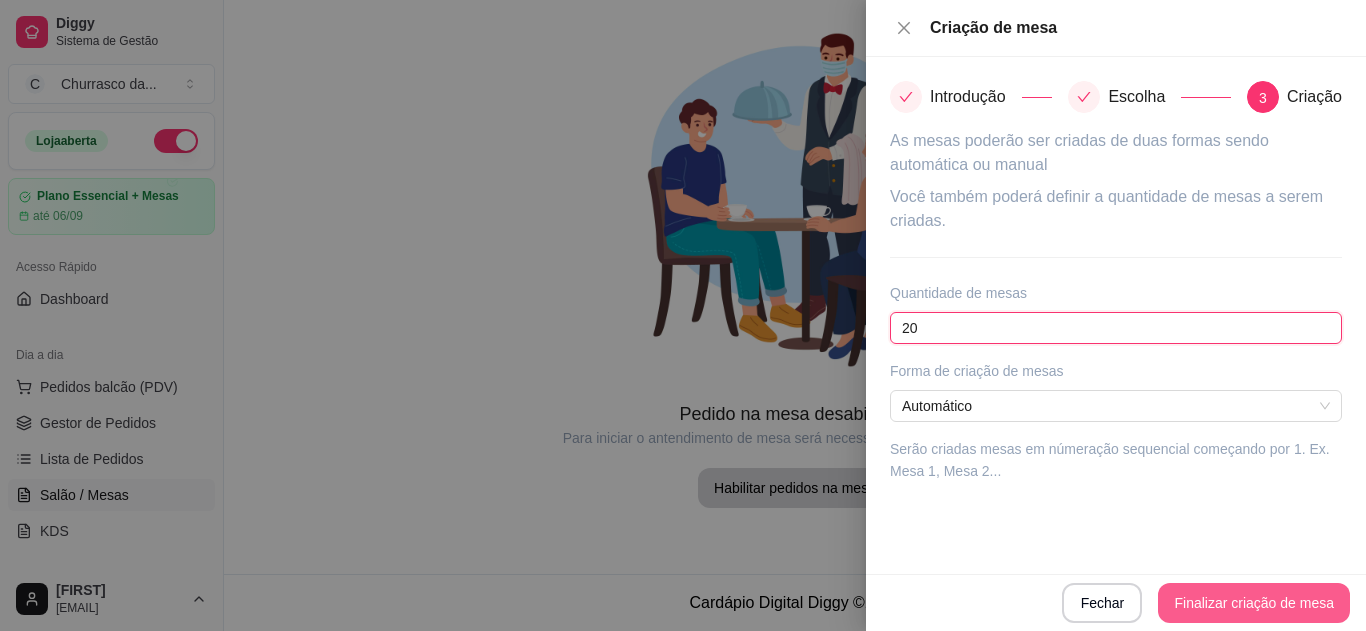 type on "20" 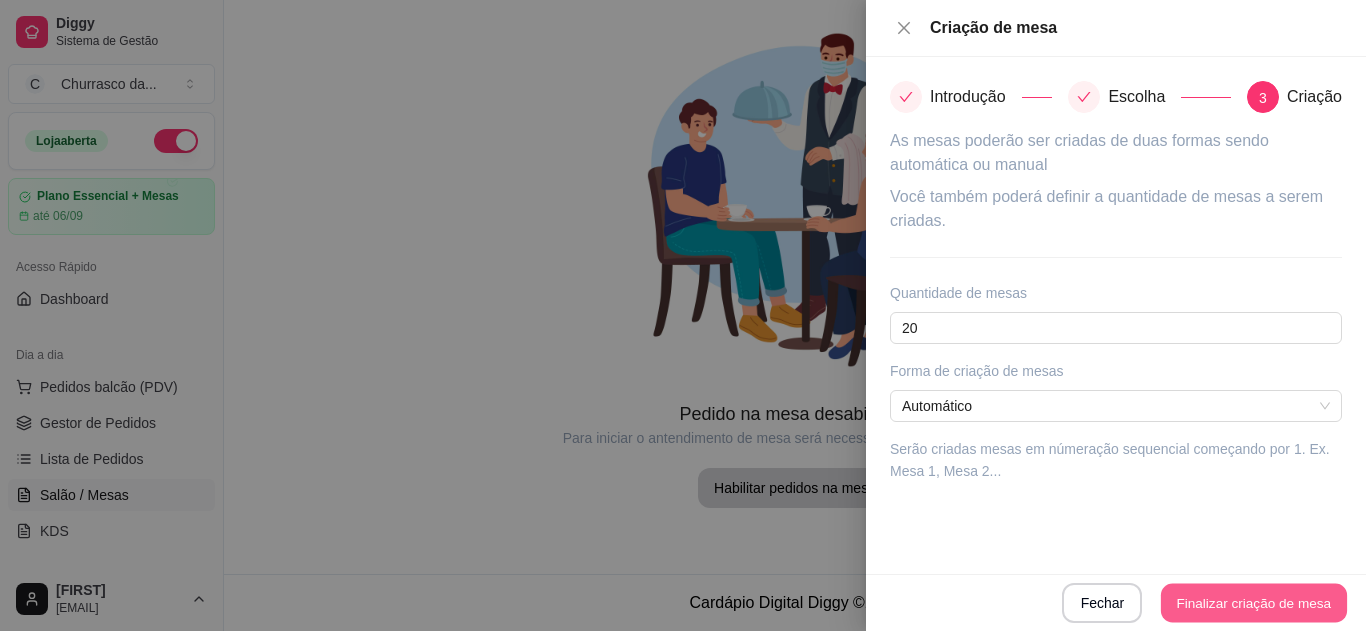 click on "Finalizar criação de mesa" at bounding box center [1254, 603] 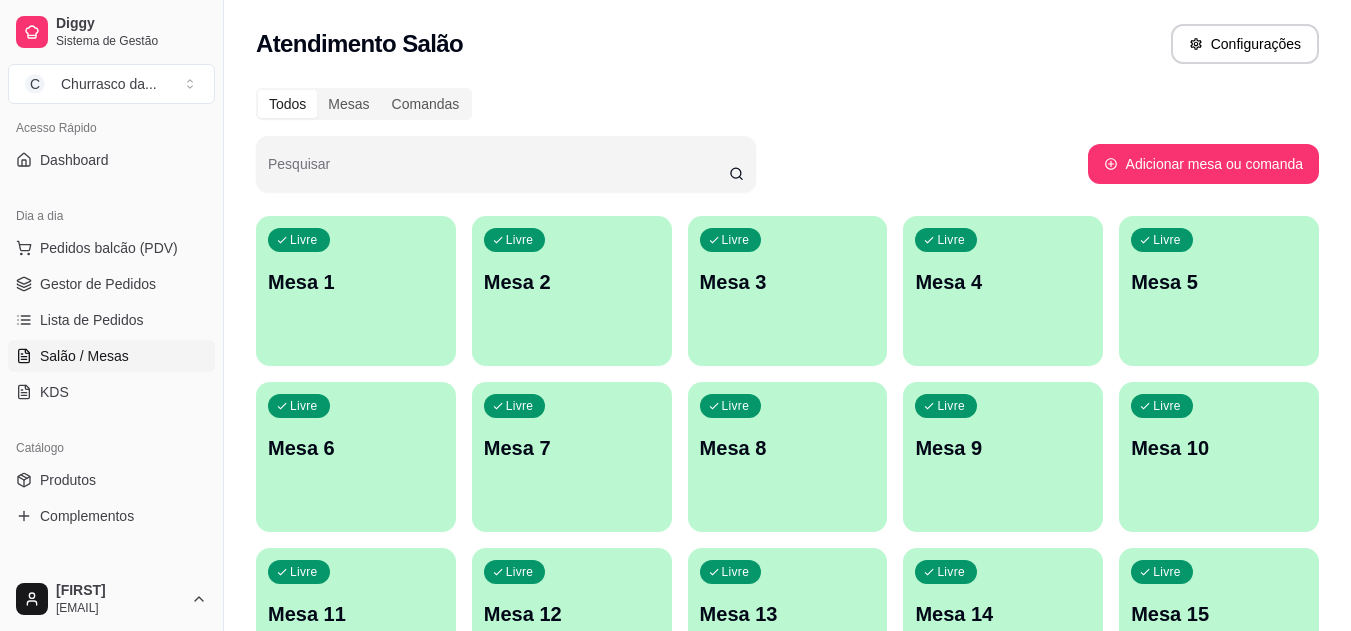 scroll, scrollTop: 160, scrollLeft: 0, axis: vertical 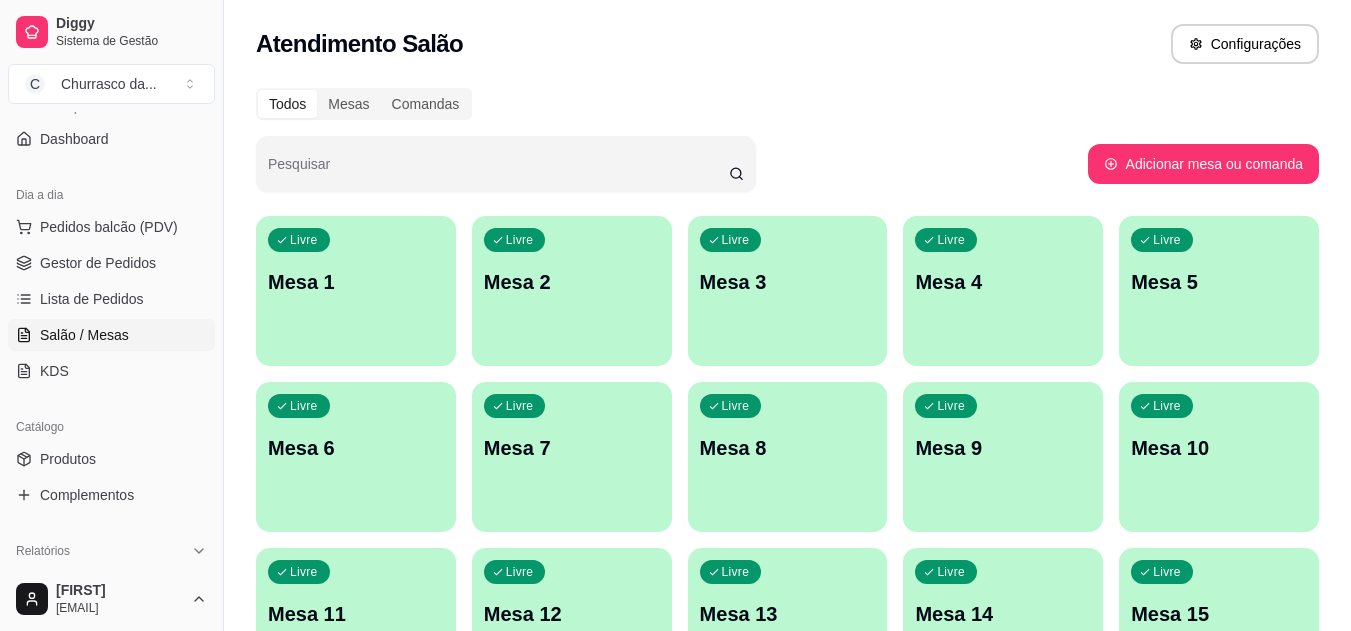 click on "Produtos" at bounding box center [111, 459] 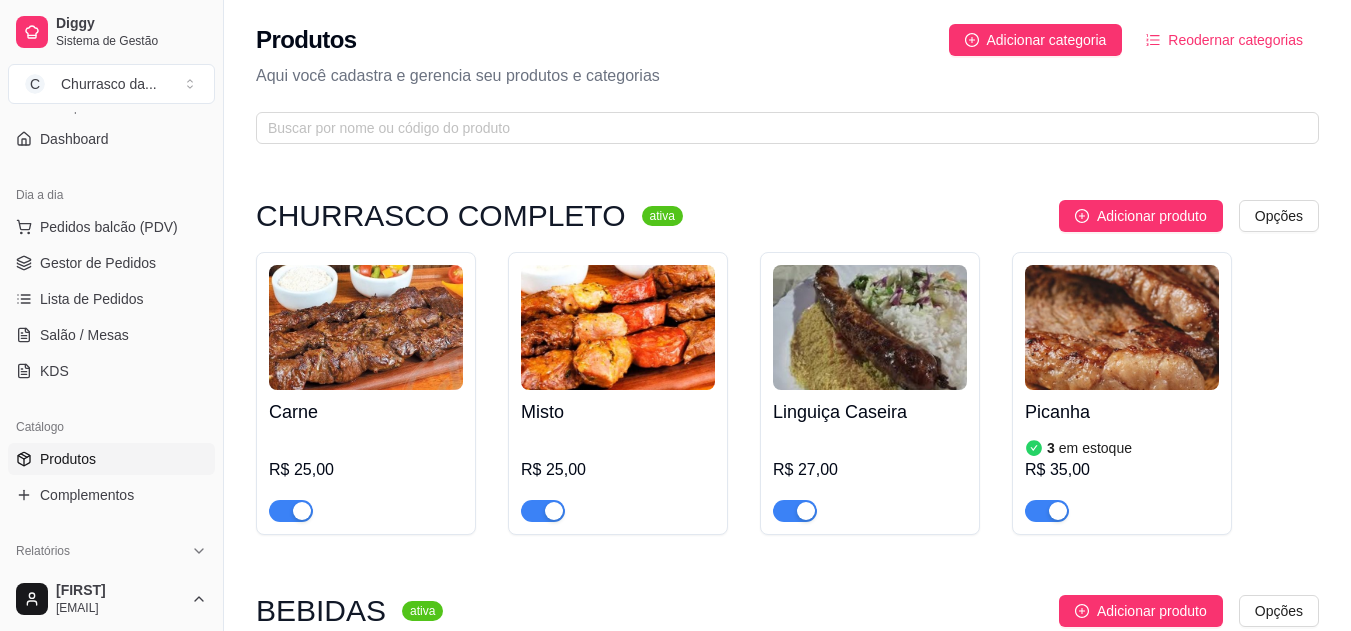 click at bounding box center (618, 327) 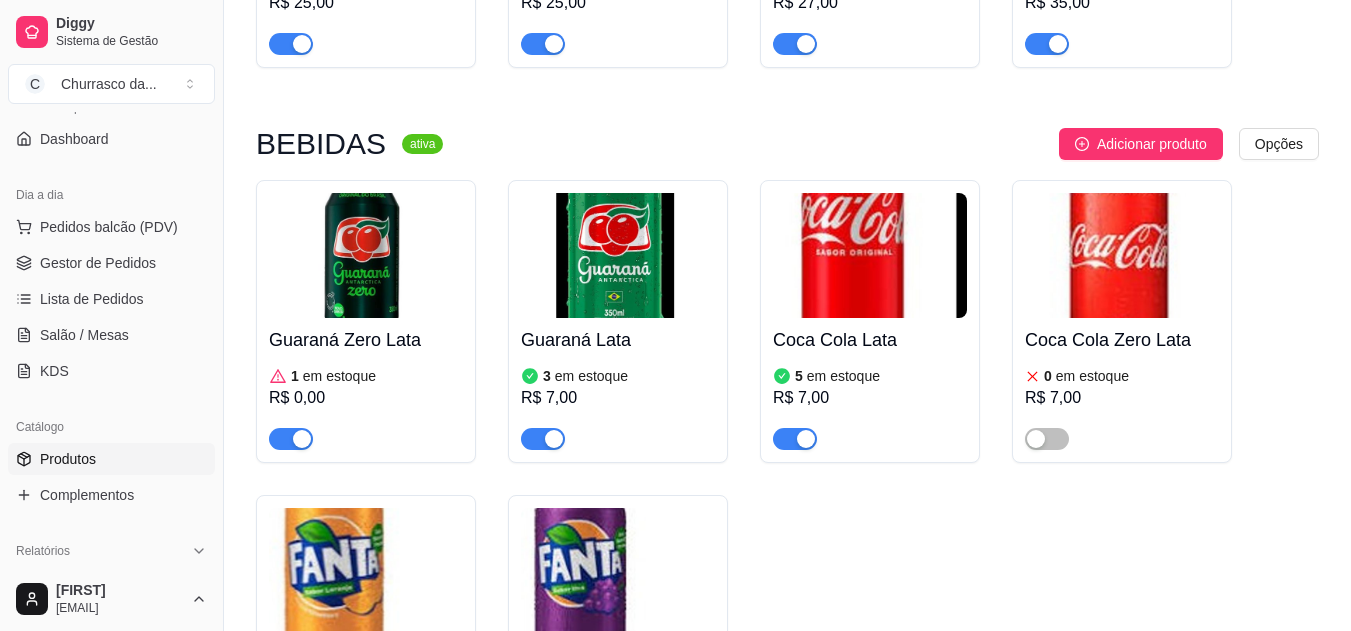 scroll, scrollTop: 480, scrollLeft: 0, axis: vertical 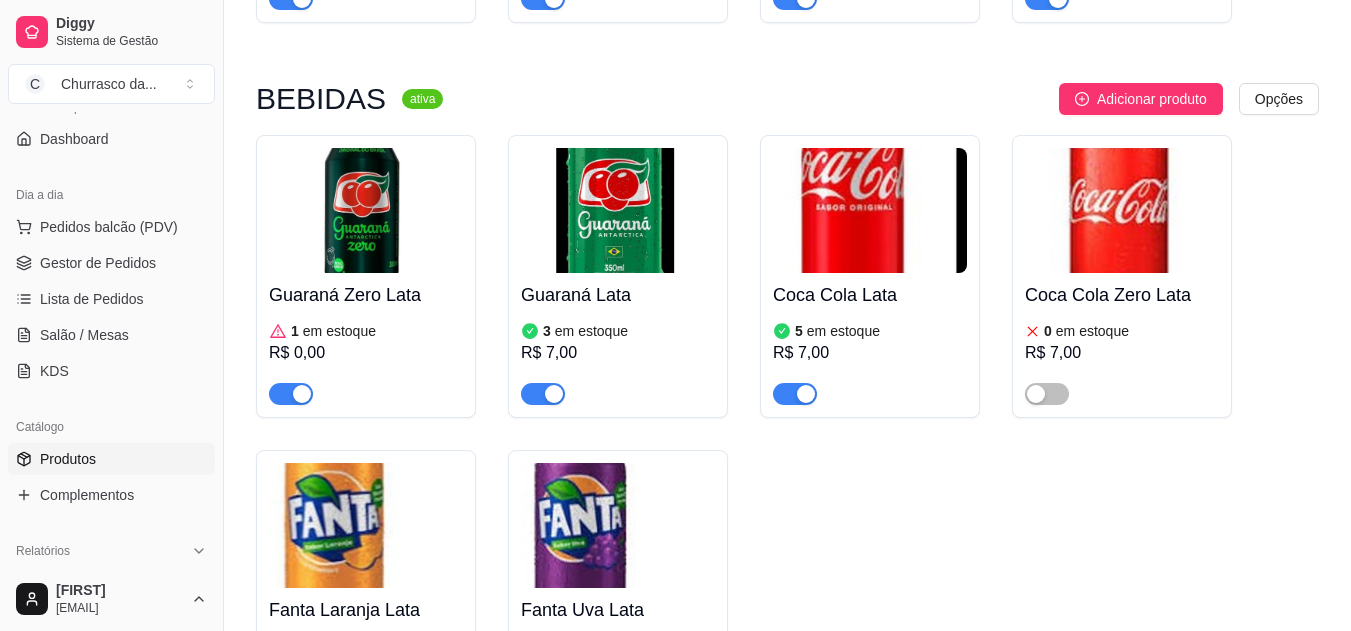 click on "Adicionar produto" at bounding box center [1152, 99] 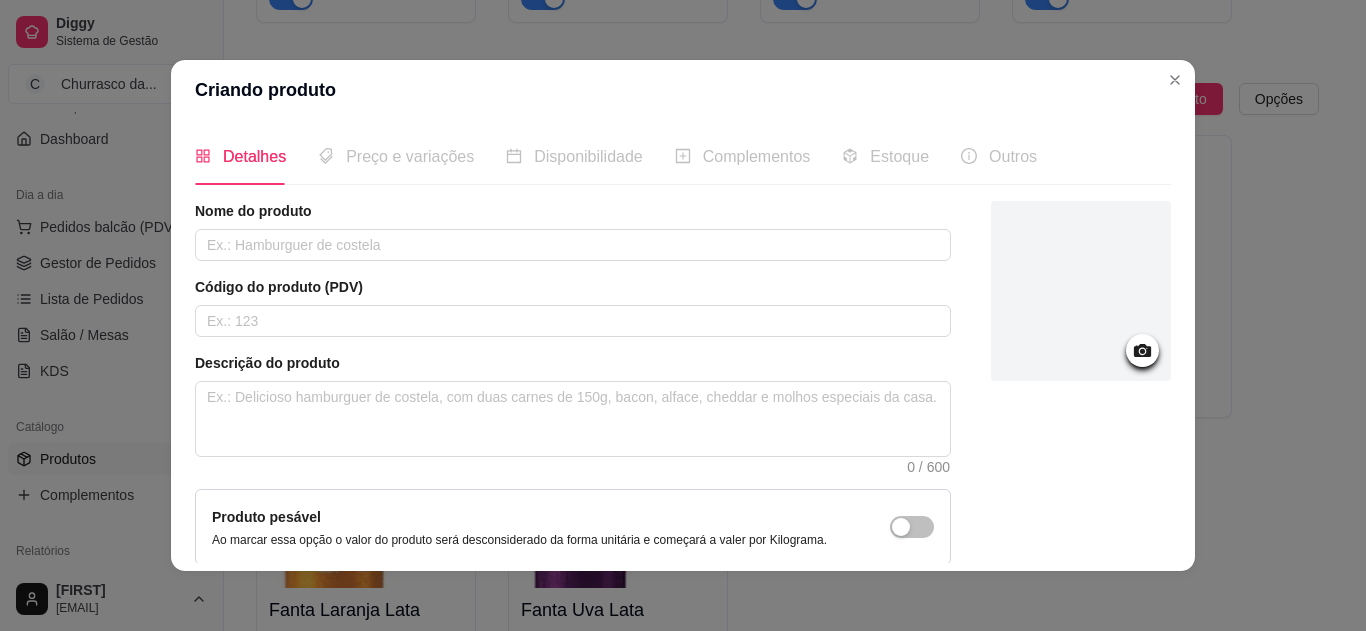 click 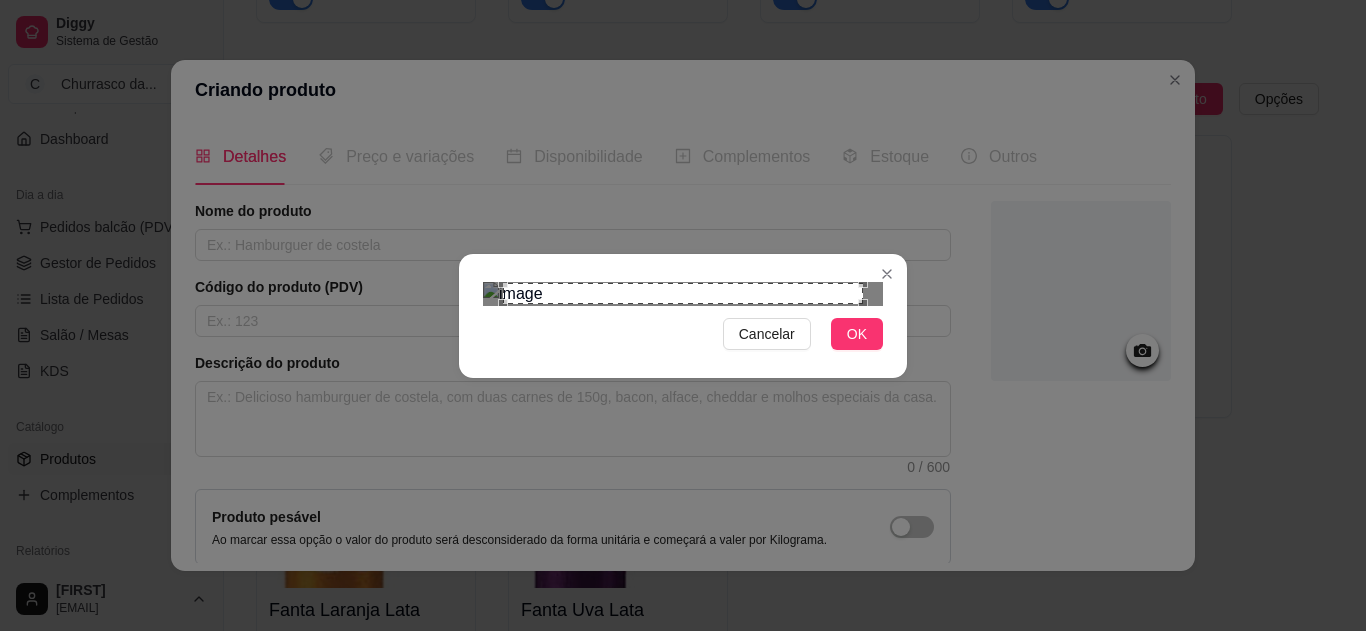 click on "OK" at bounding box center [857, 334] 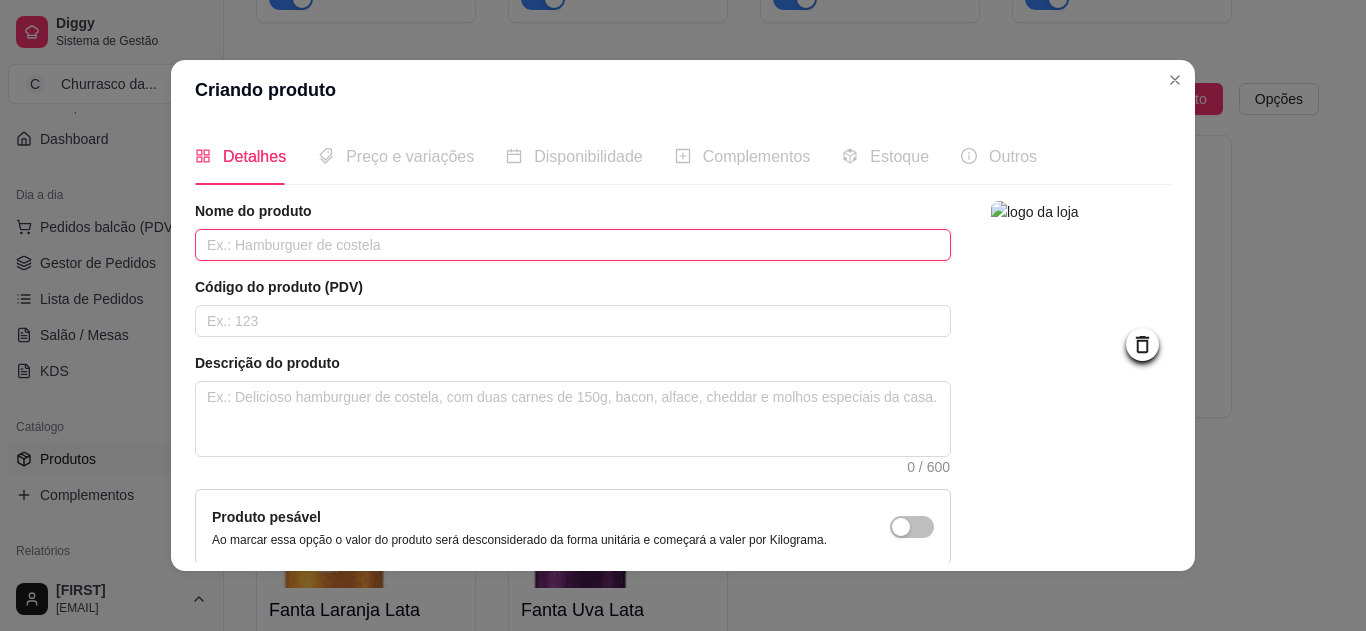 click at bounding box center [573, 245] 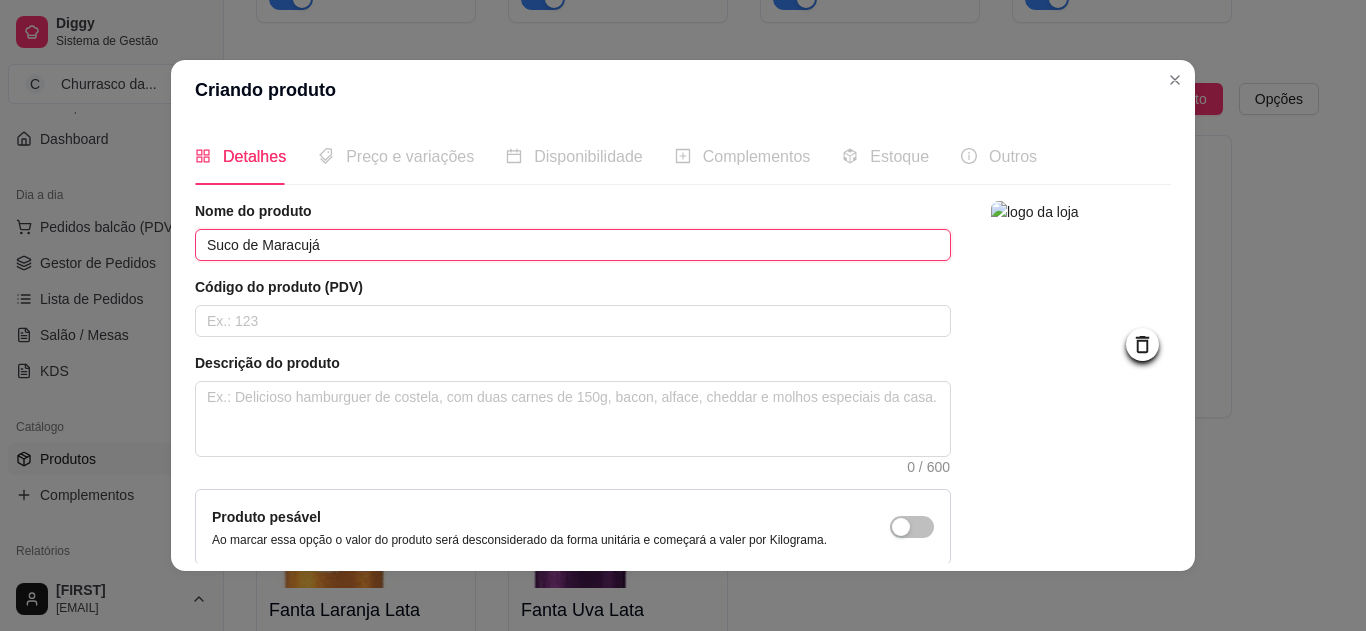 type on "Suco de Maracujá" 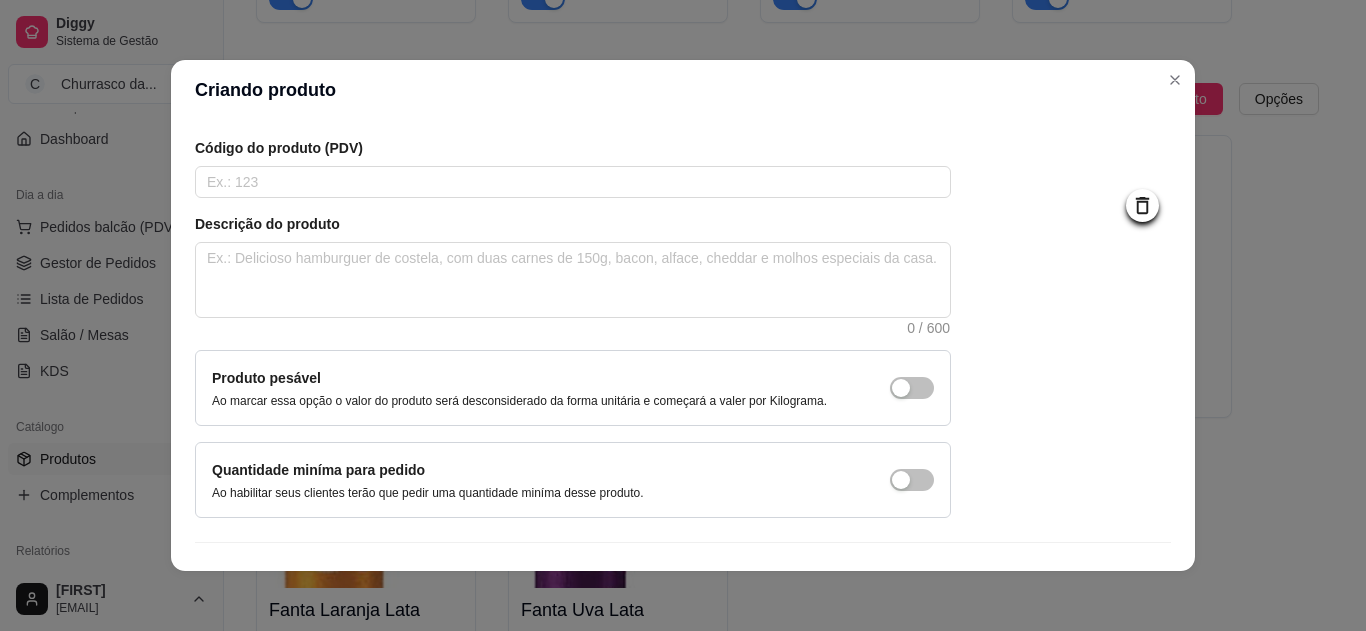 scroll, scrollTop: 183, scrollLeft: 0, axis: vertical 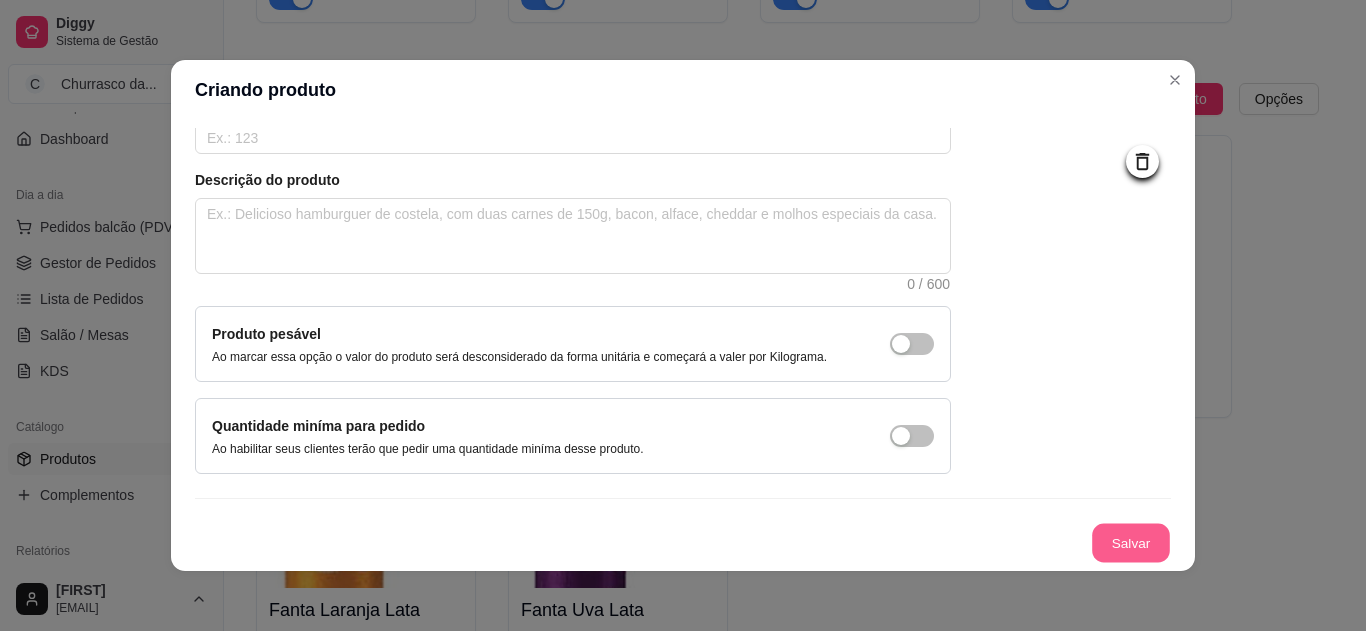 click on "Salvar" at bounding box center (1131, 543) 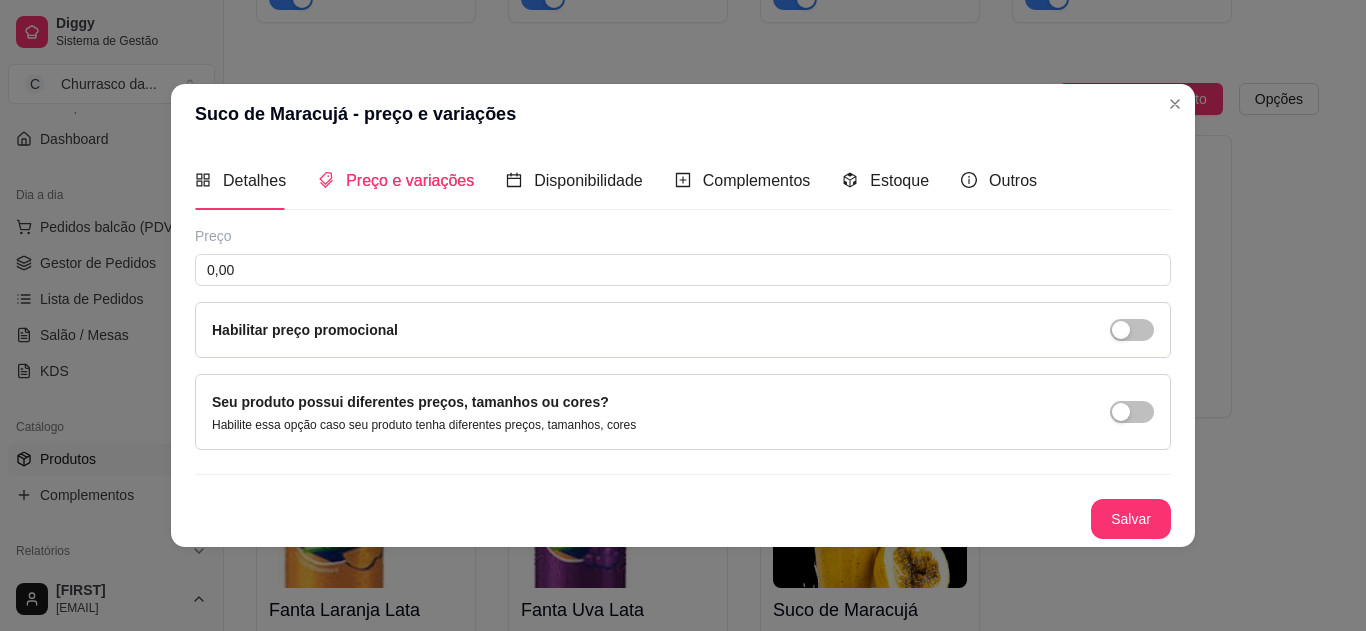 type 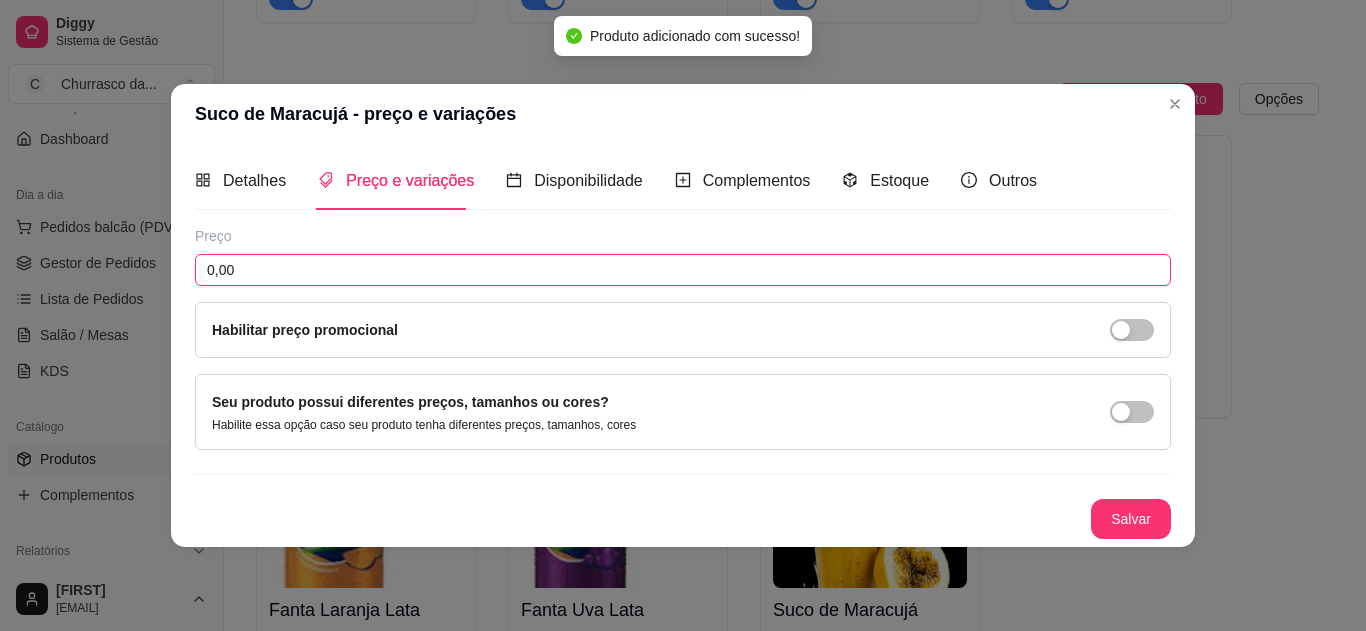 click on "0,00" at bounding box center [683, 270] 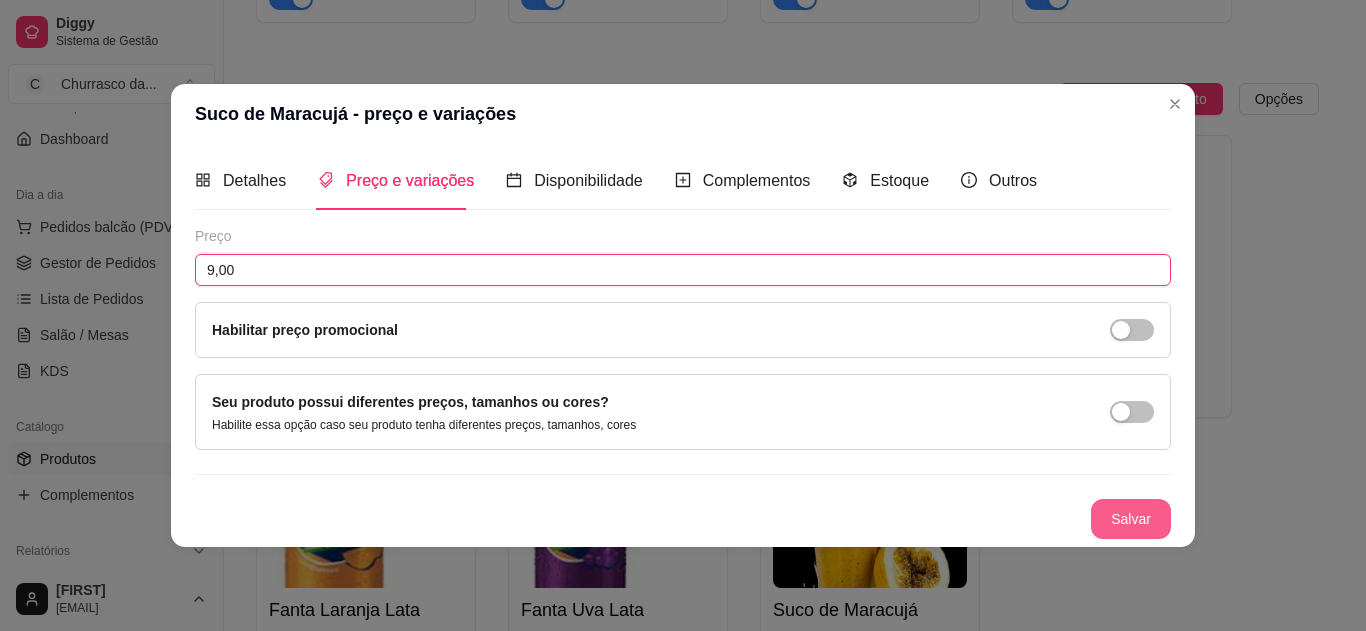 type on "9,00" 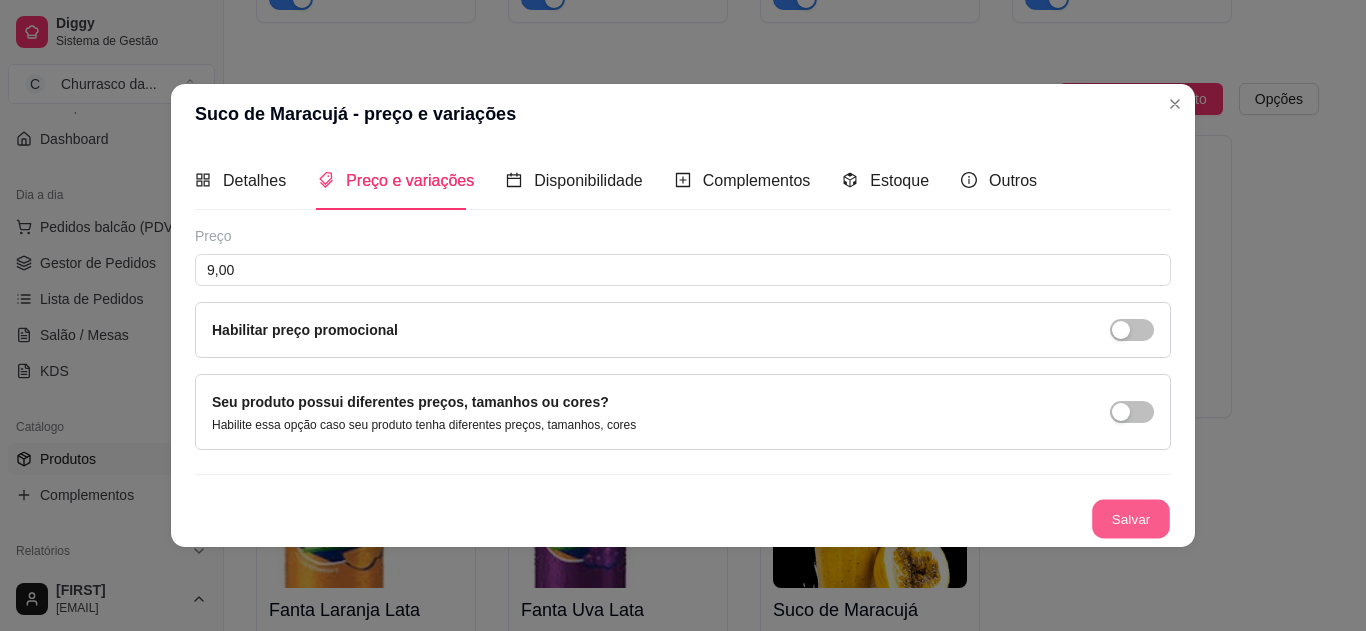 click on "Salvar" at bounding box center (1131, 518) 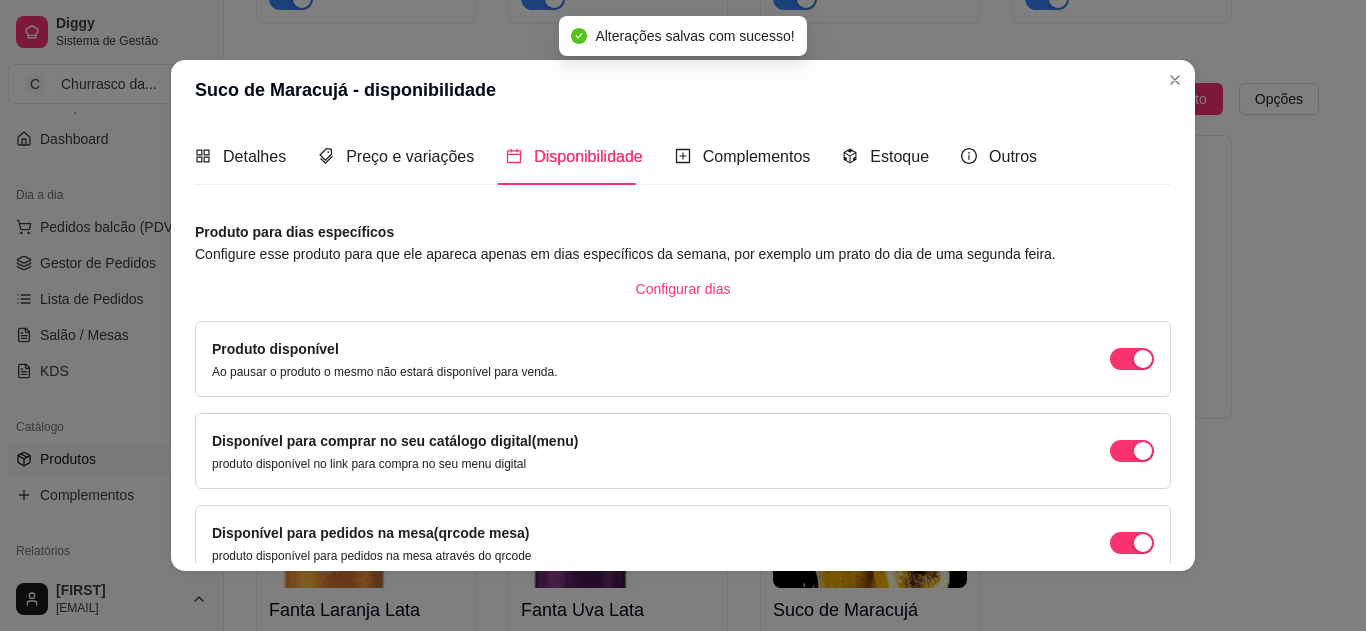 scroll, scrollTop: 191, scrollLeft: 0, axis: vertical 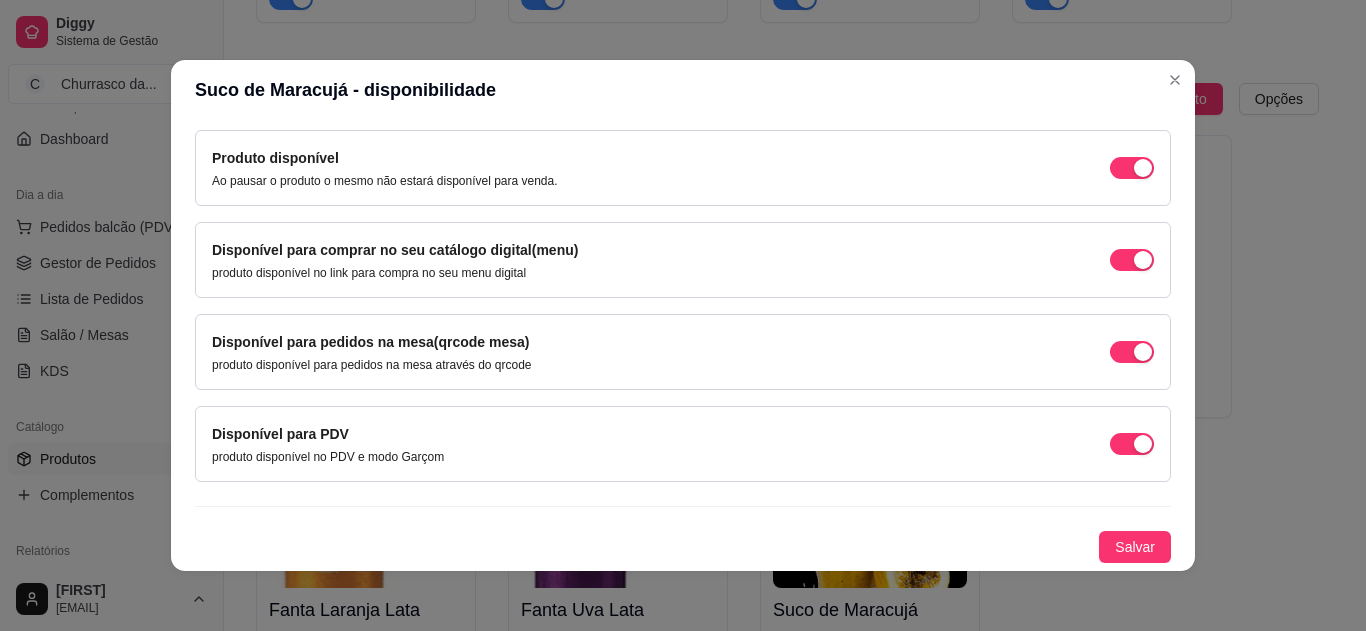 click on "Salvar" at bounding box center [1135, 547] 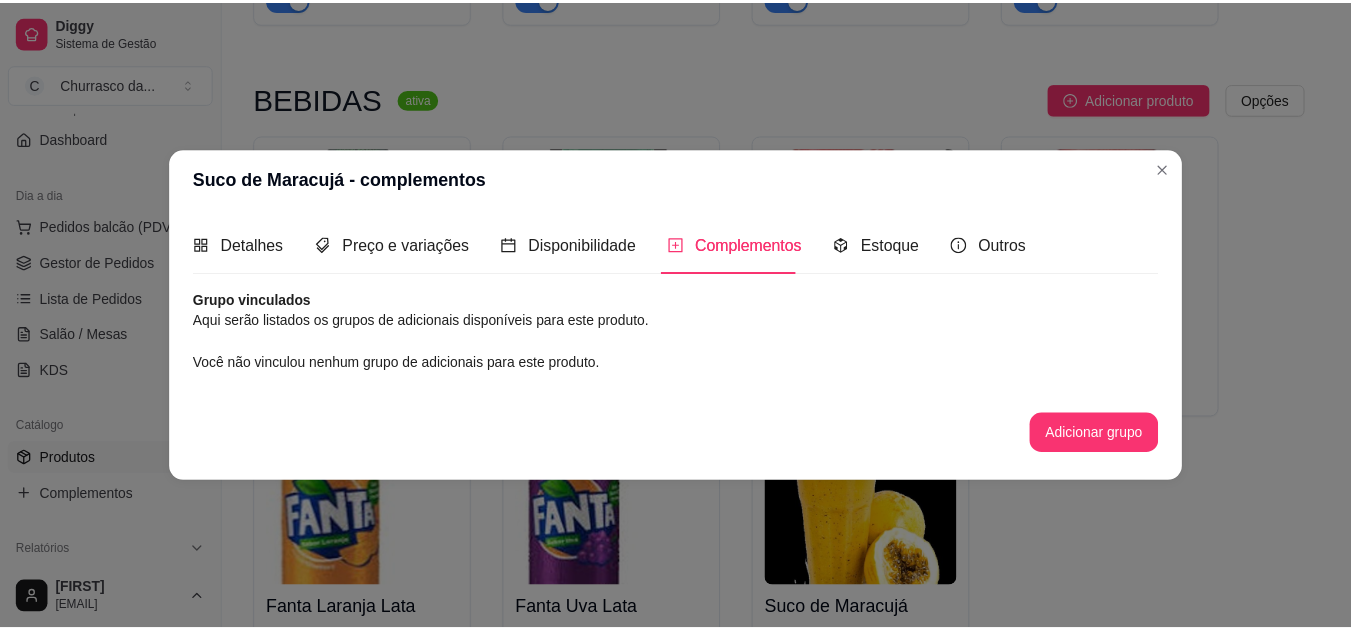 scroll, scrollTop: 0, scrollLeft: 0, axis: both 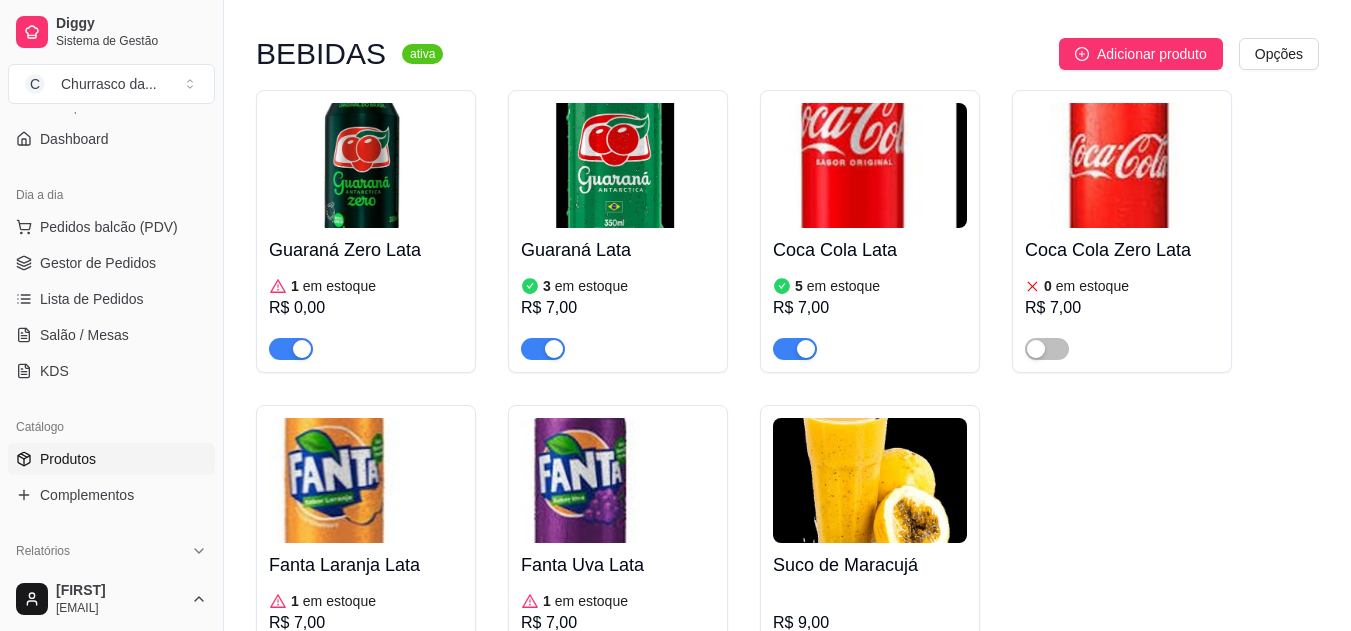 click on "Adicionar produto" at bounding box center (1152, 54) 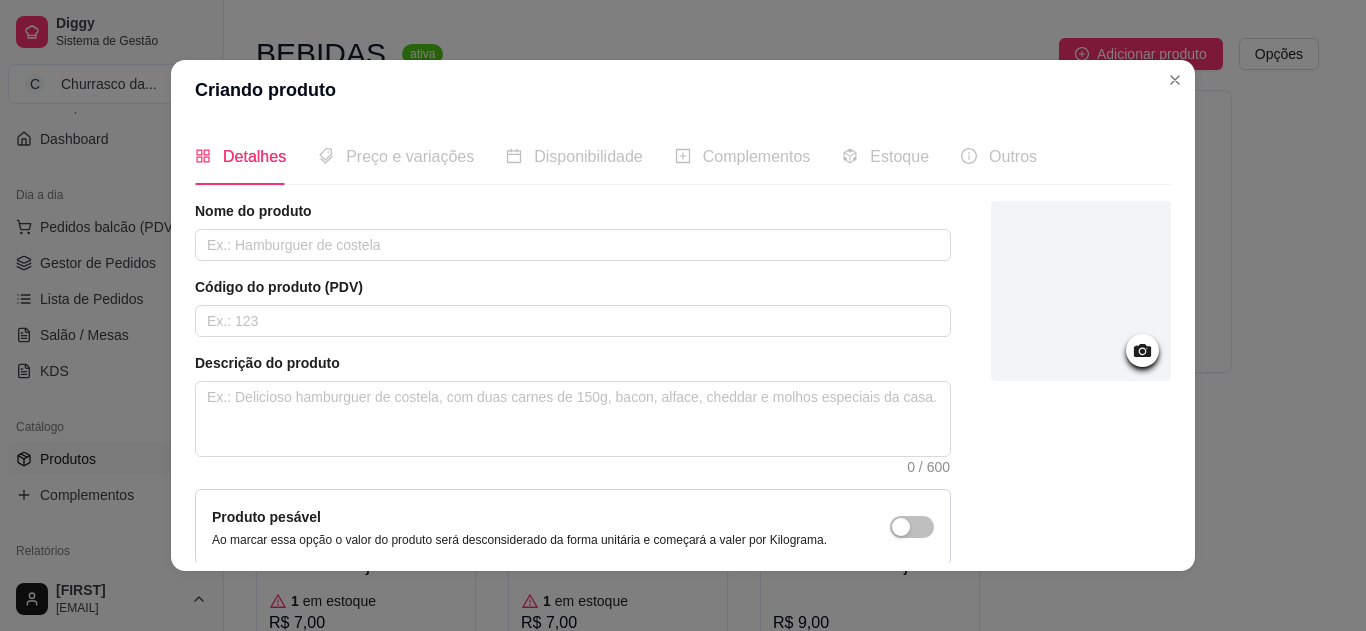click 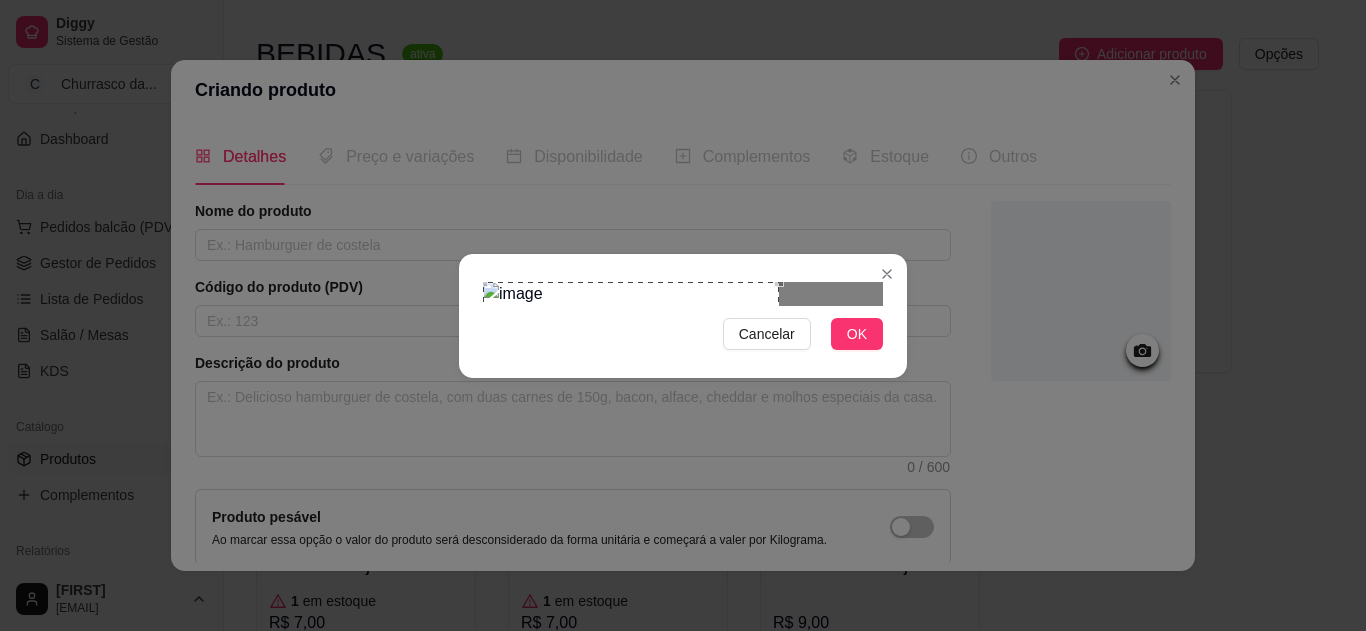 click at bounding box center (631, 382) 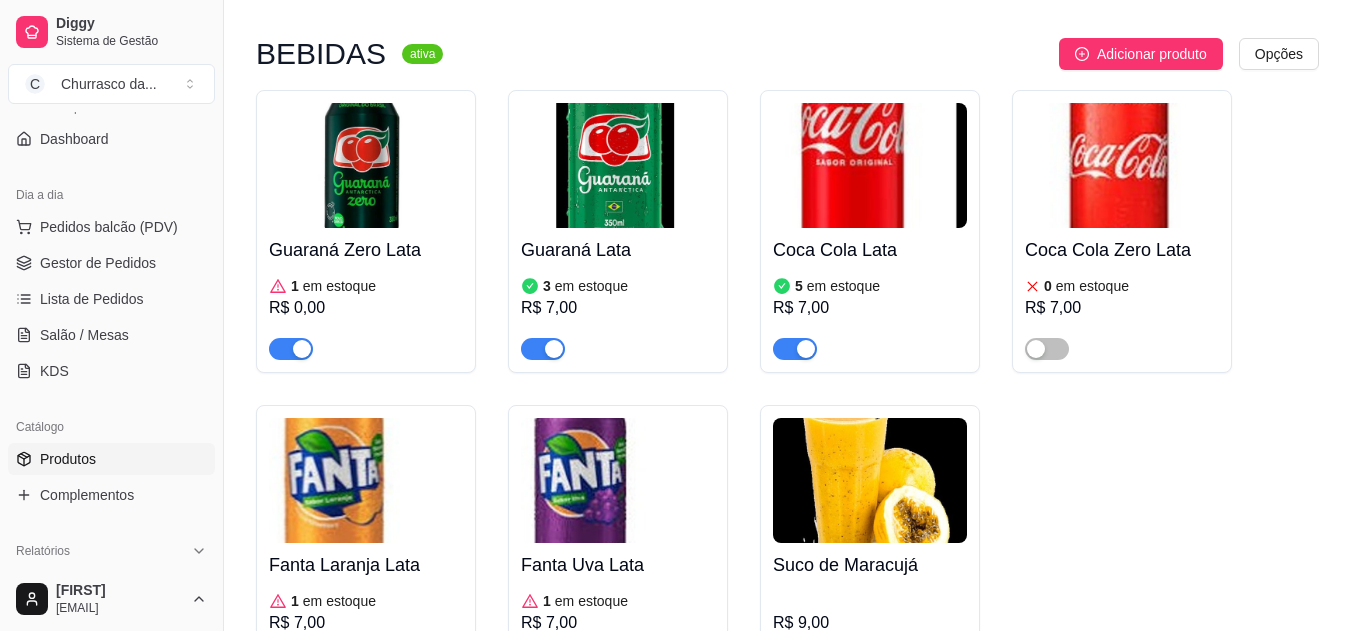 click at bounding box center (870, 480) 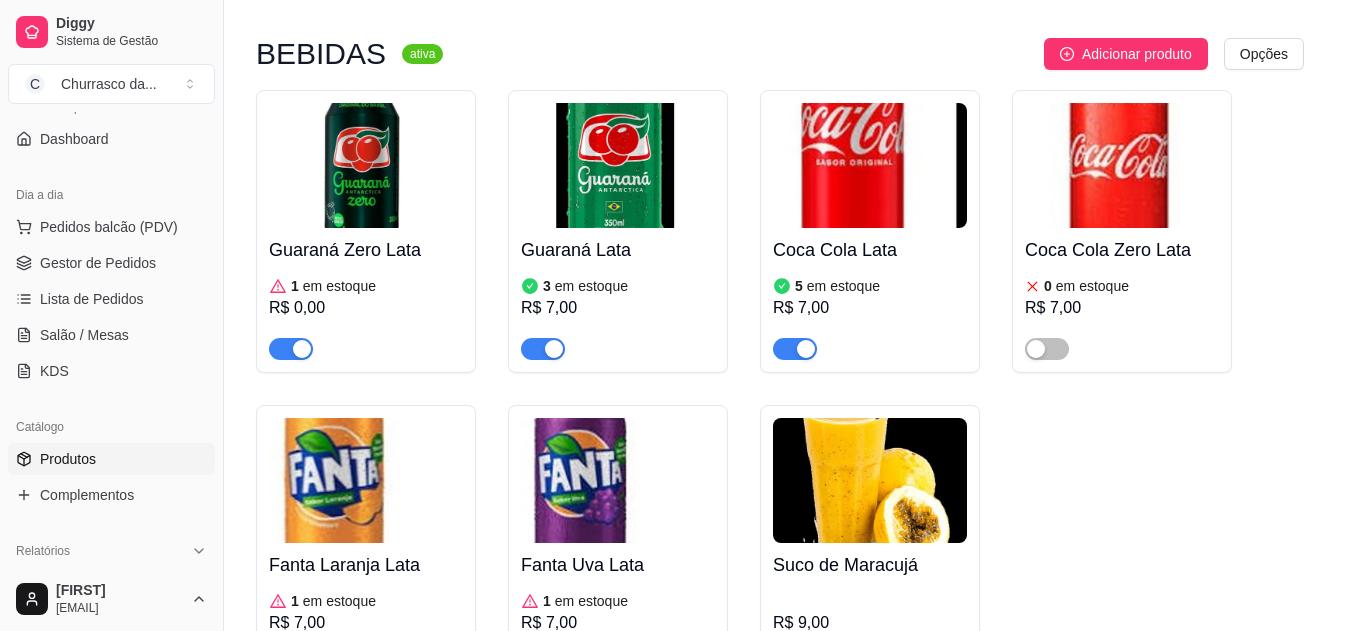 type 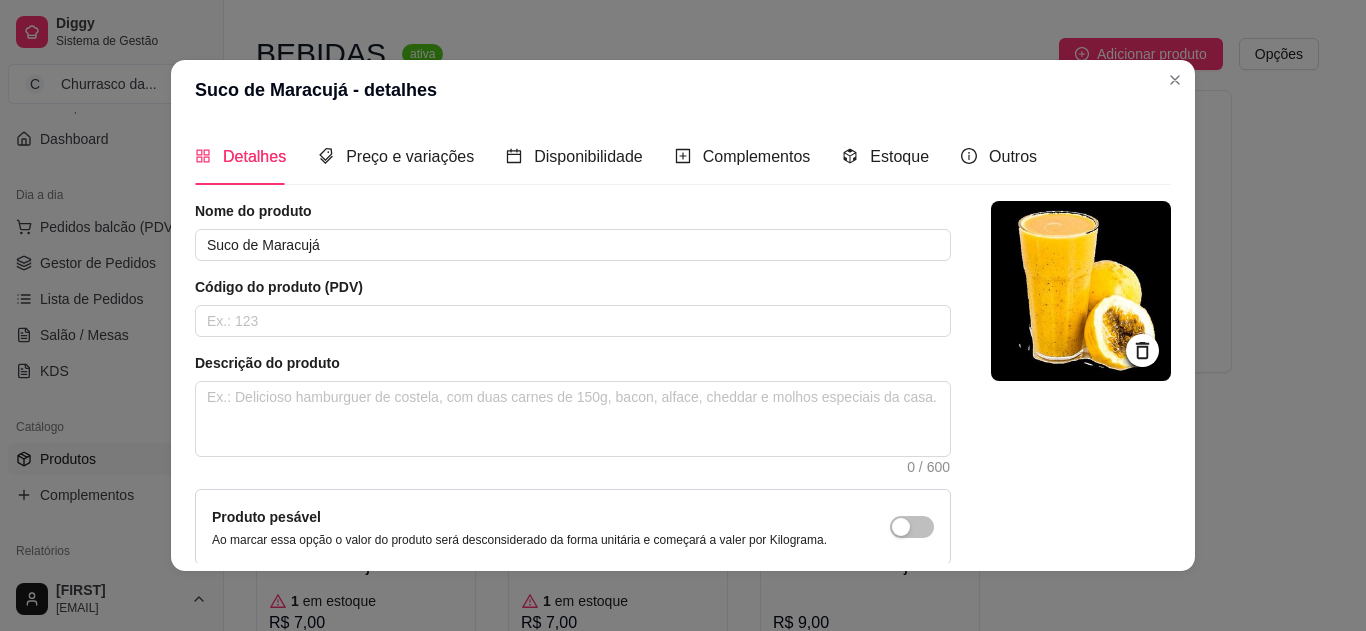 click 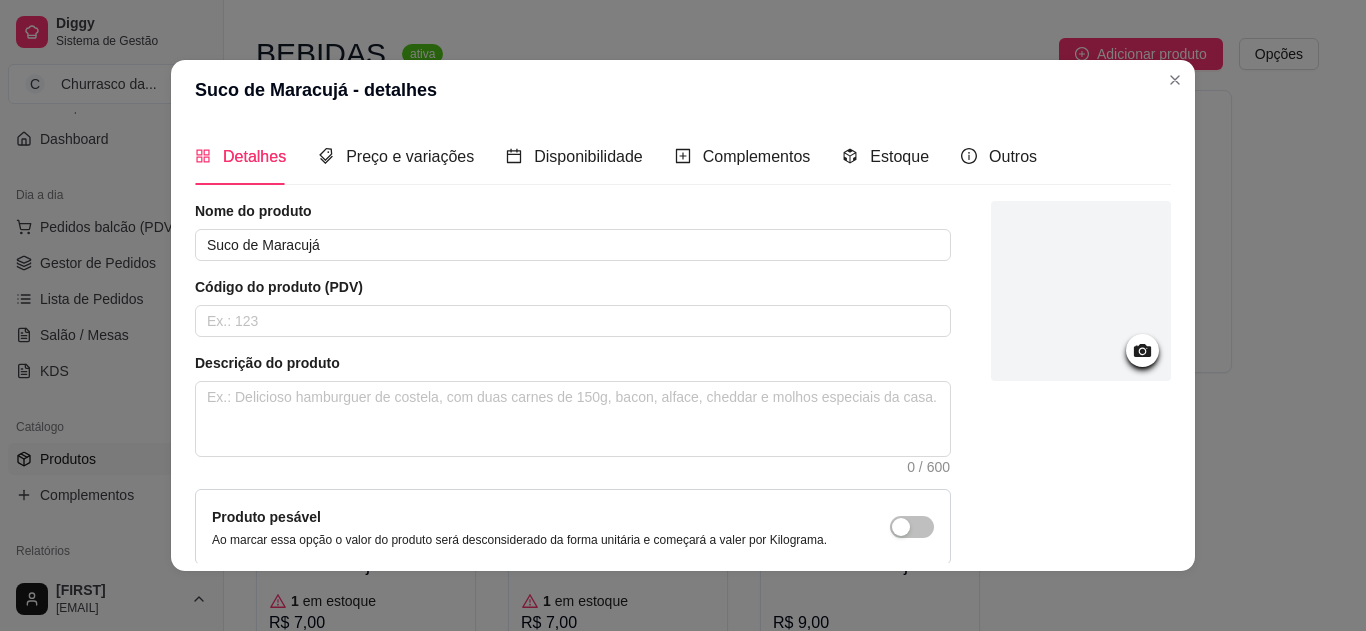 click 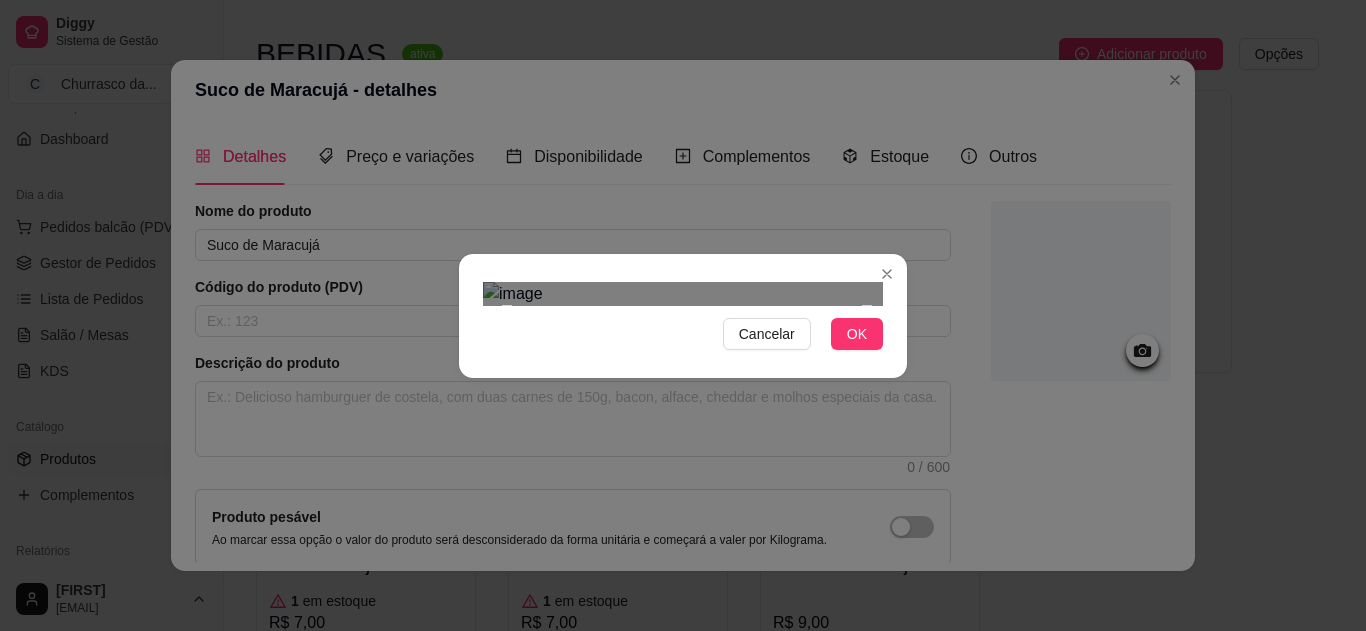 click at bounding box center (687, 490) 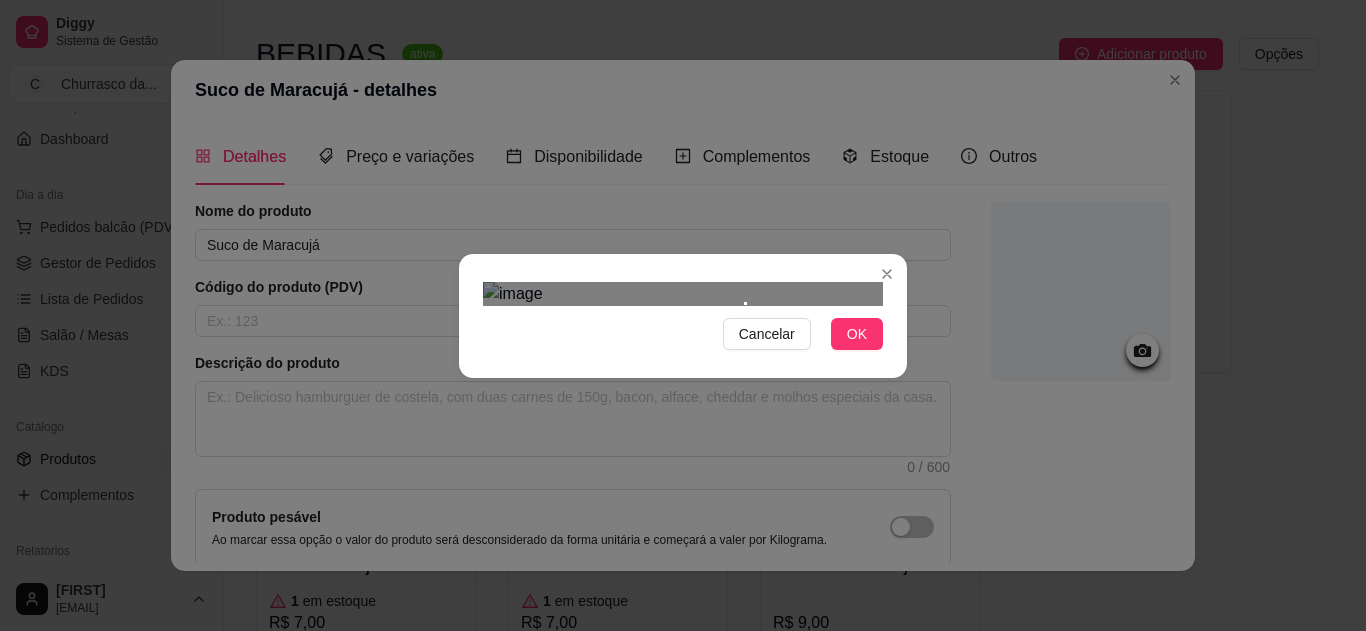 click on "Cancelar OK" at bounding box center [683, 316] 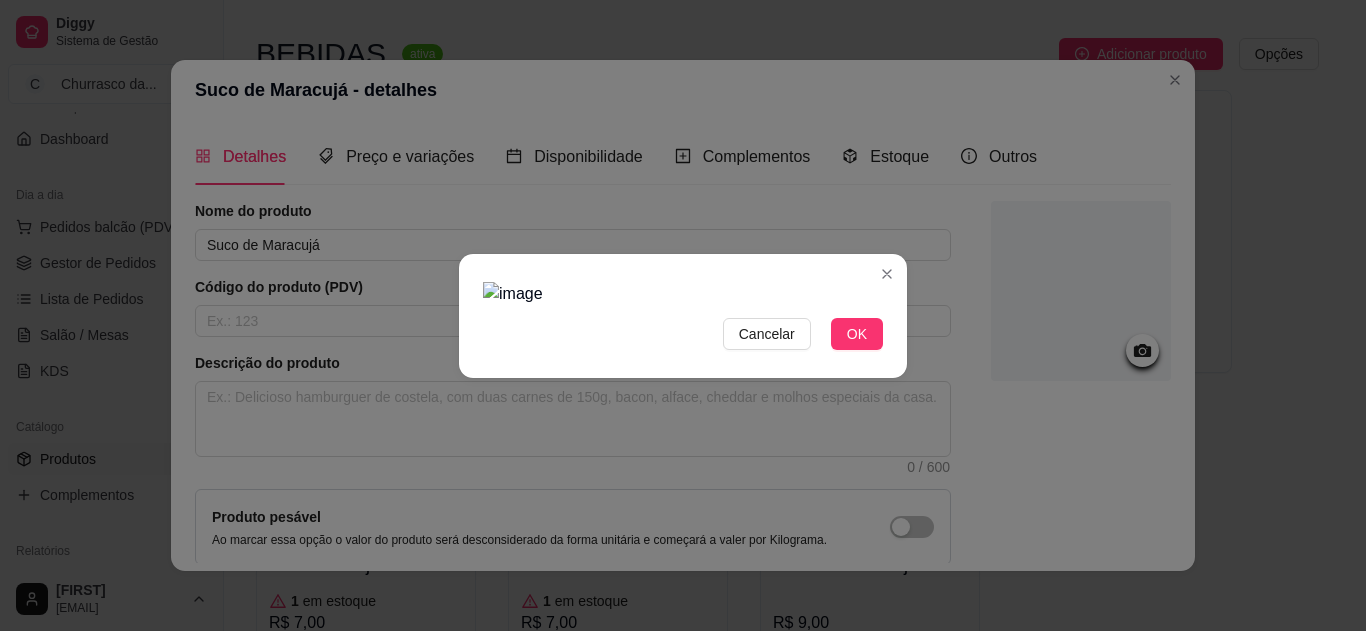 click at bounding box center (683, 294) 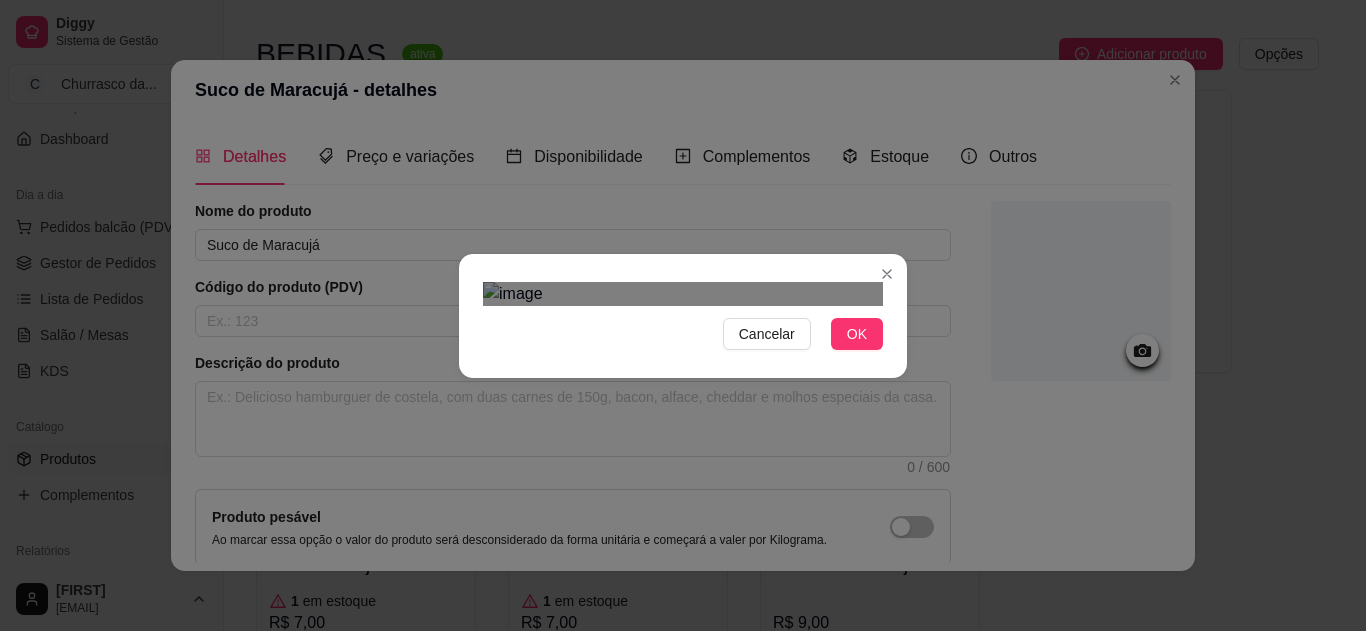 click on "Cancelar OK" at bounding box center [683, 315] 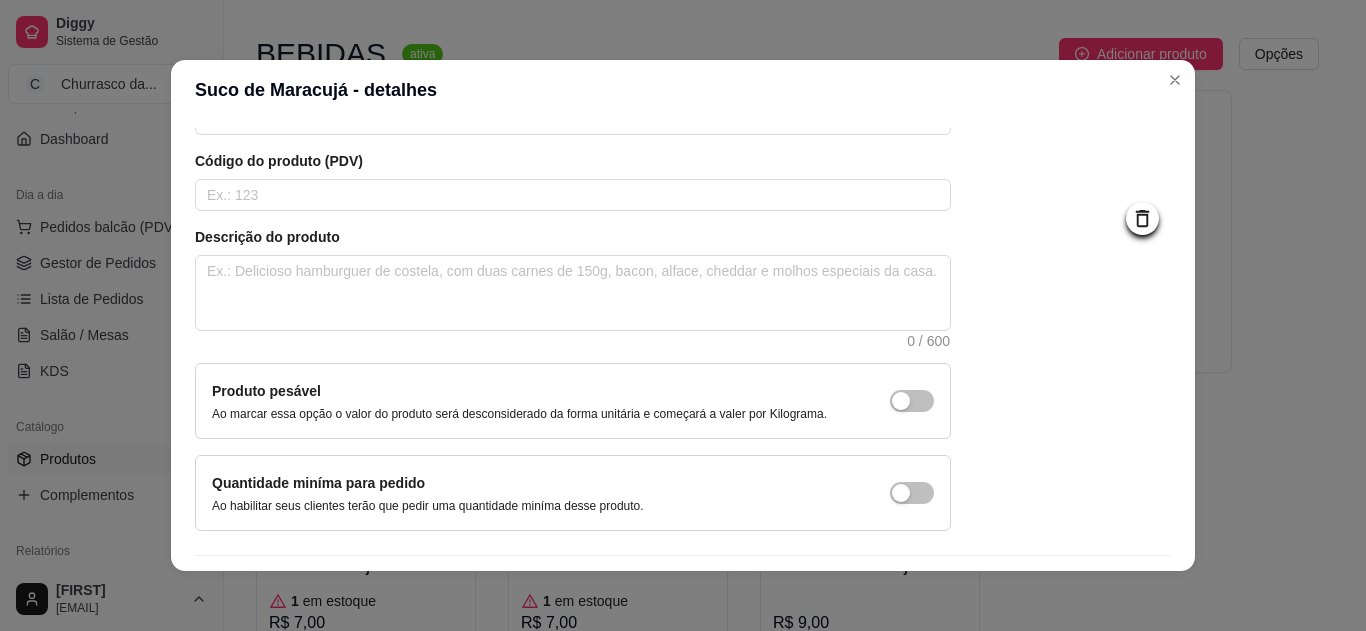 scroll, scrollTop: 183, scrollLeft: 0, axis: vertical 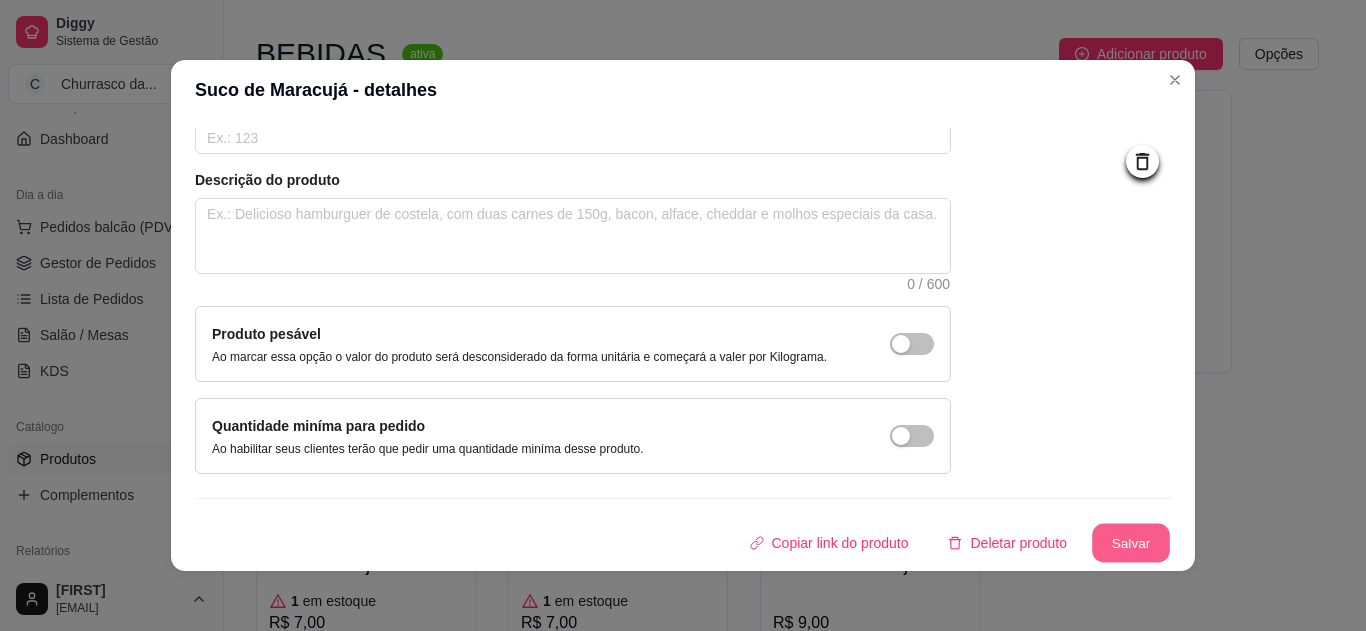 click on "Salvar" at bounding box center (1131, 543) 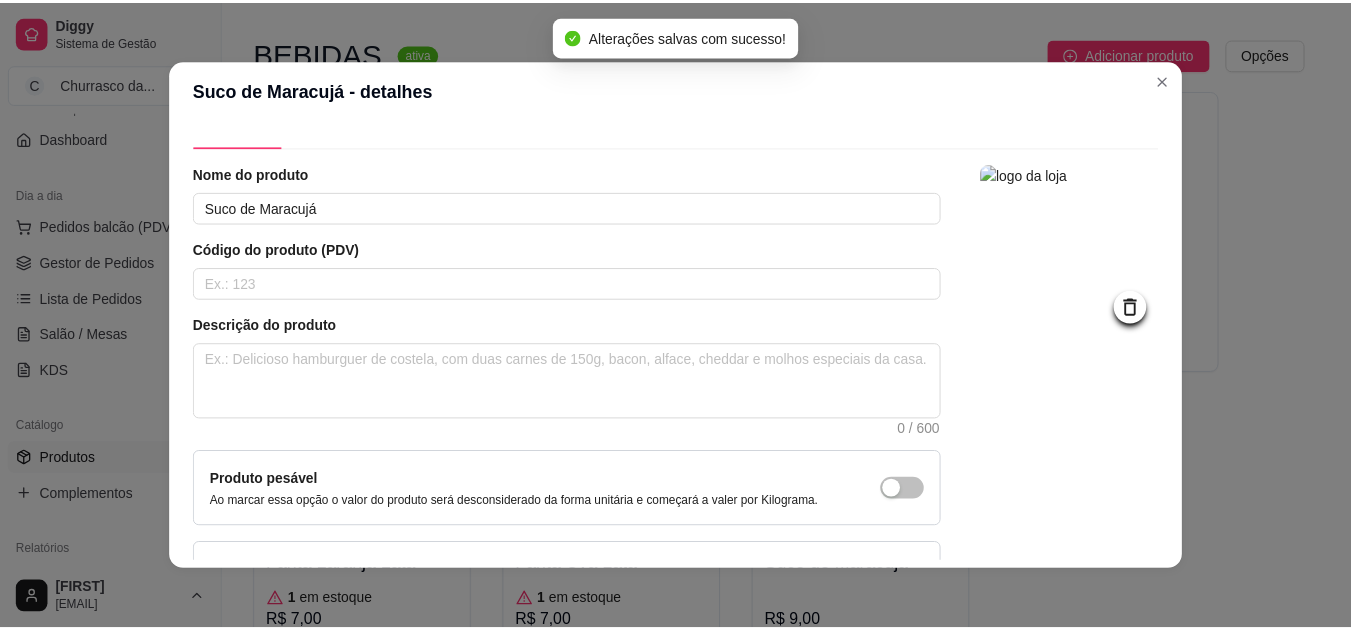 scroll, scrollTop: 0, scrollLeft: 0, axis: both 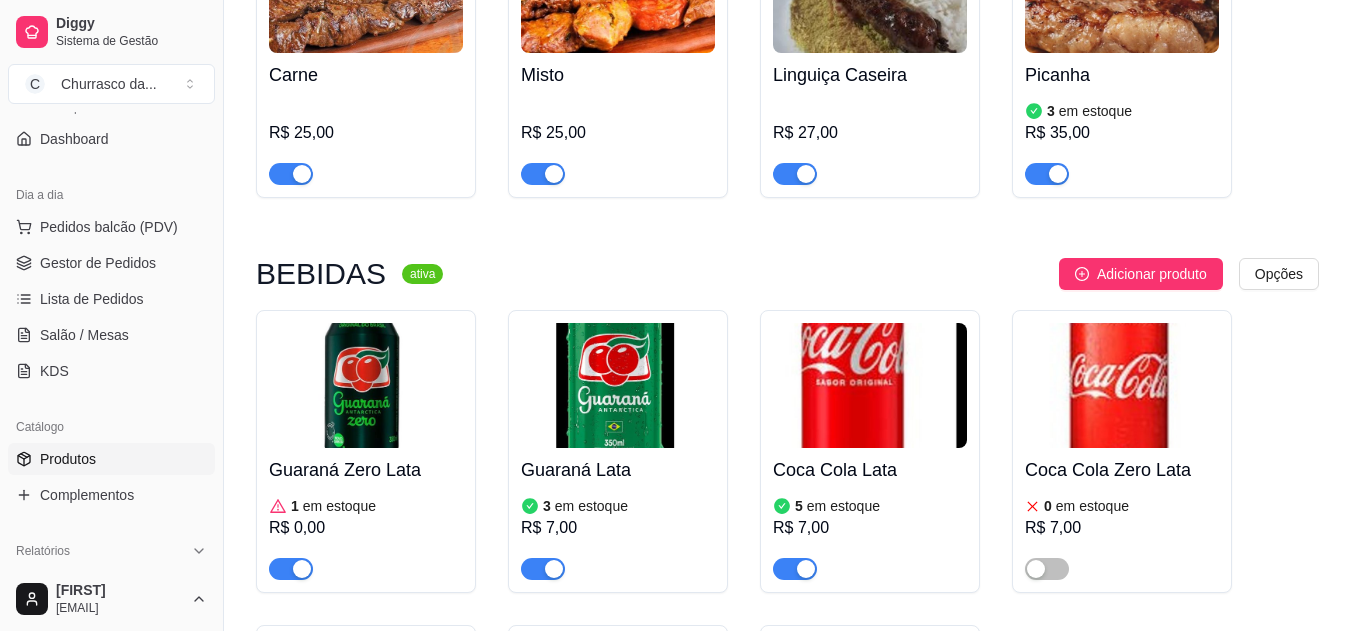 click on "Salão / Mesas" at bounding box center [84, 335] 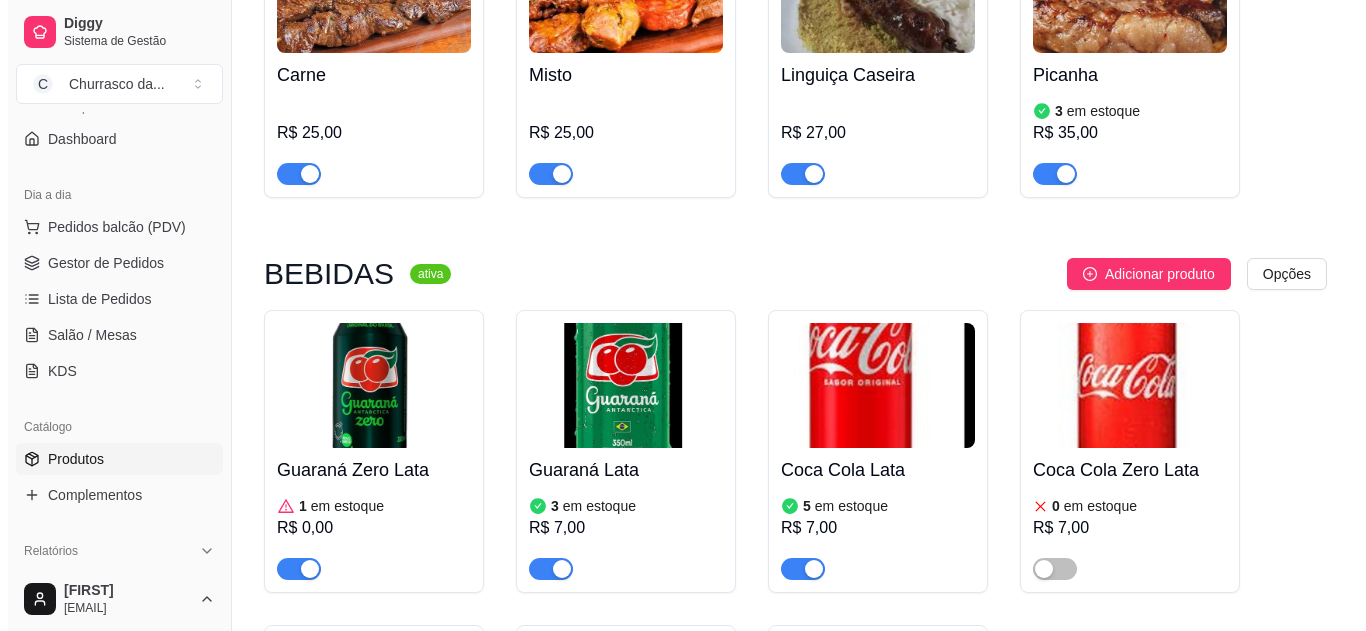 scroll, scrollTop: 0, scrollLeft: 0, axis: both 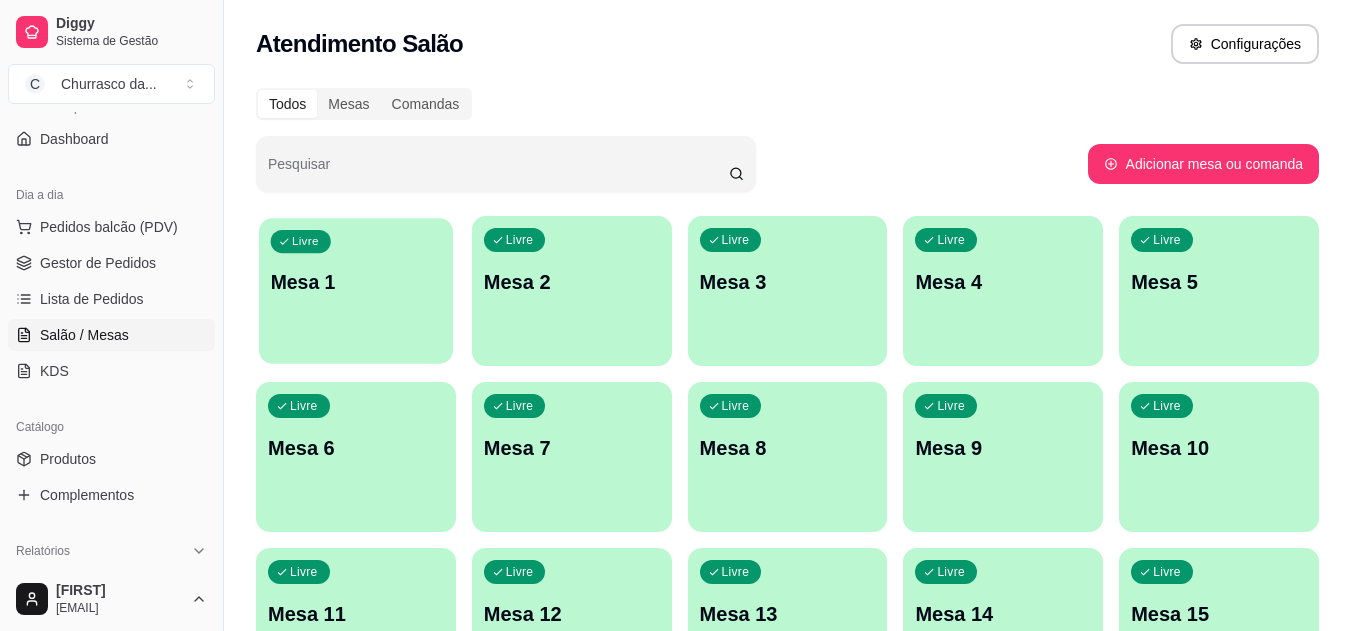 click on "Livre Mesa 1" at bounding box center [356, 279] 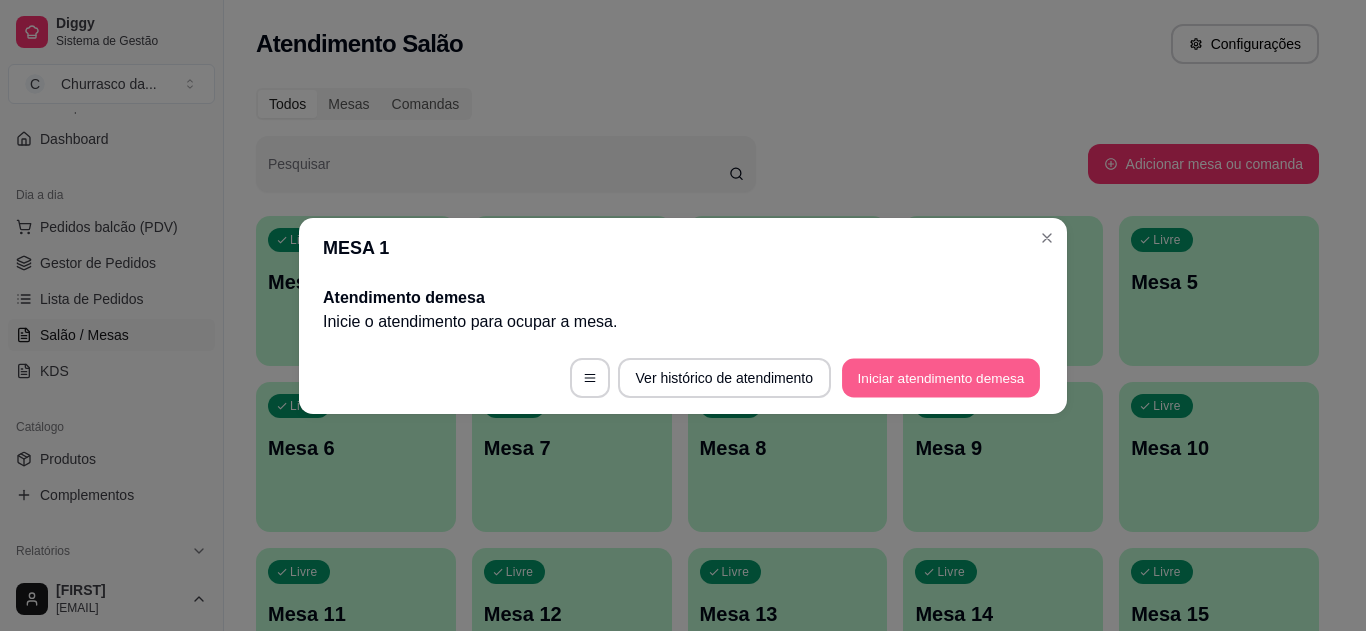 click on "Iniciar atendimento de  mesa" at bounding box center (941, 377) 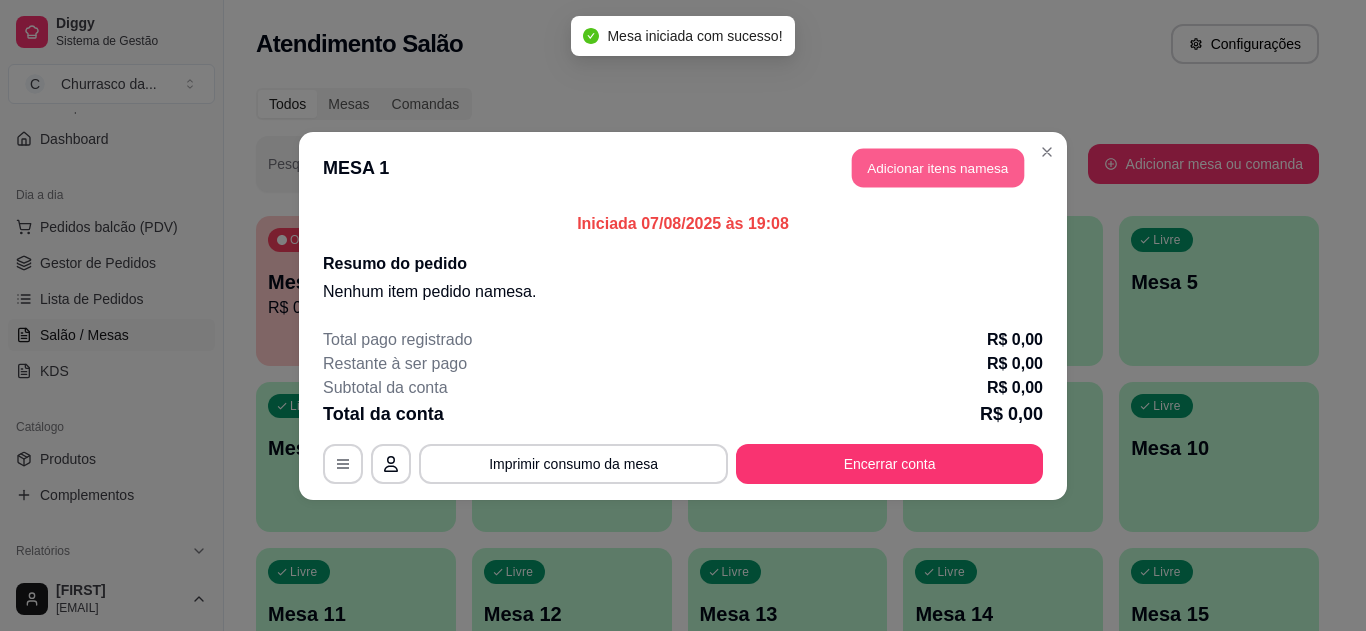 click on "Adicionar itens na  mesa" at bounding box center (938, 167) 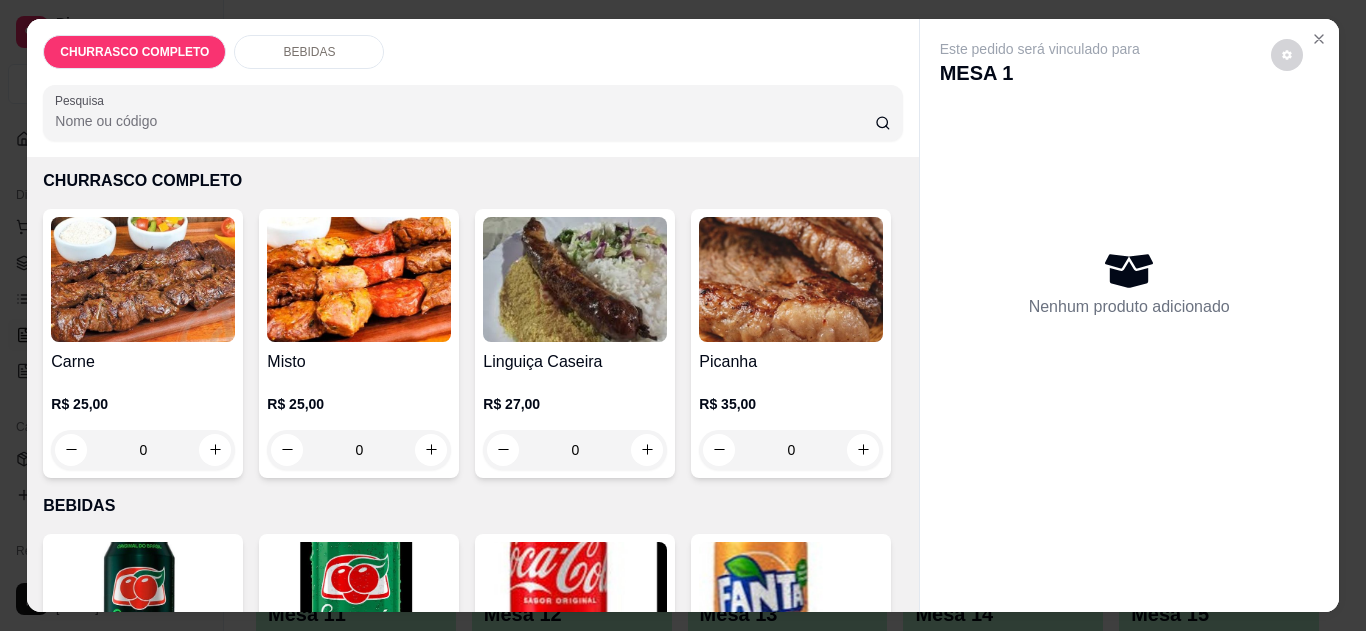 scroll, scrollTop: 97, scrollLeft: 0, axis: vertical 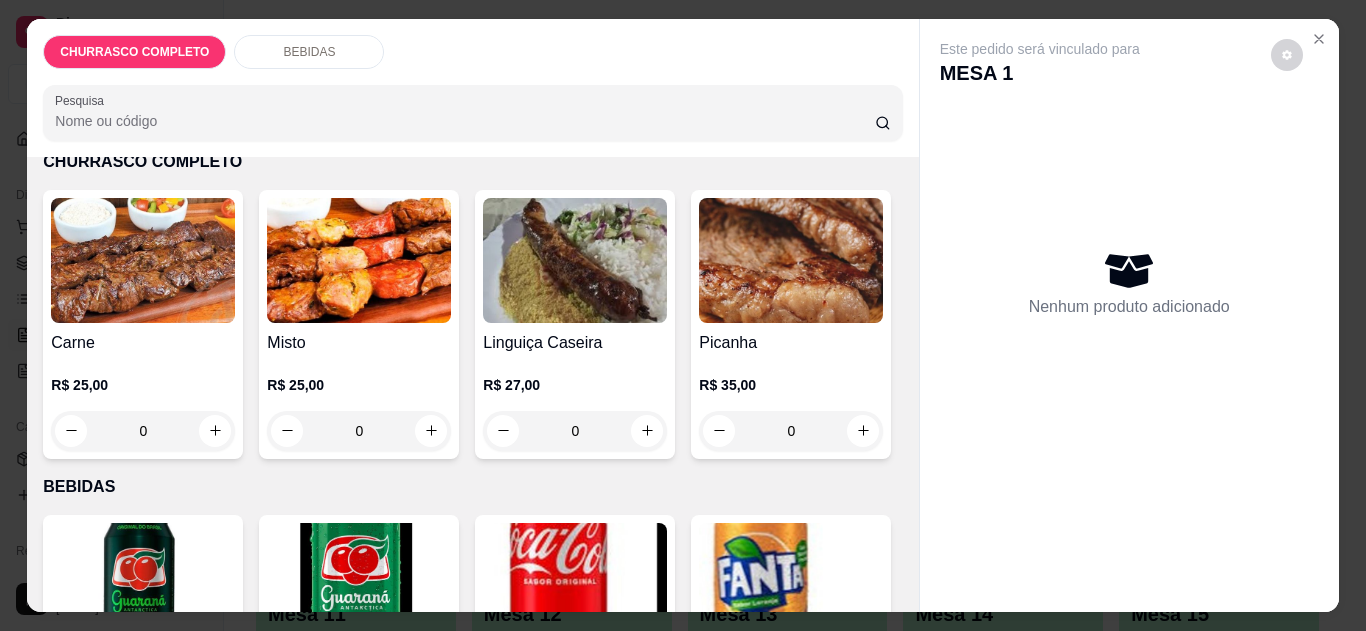 click on "0" at bounding box center [575, 431] 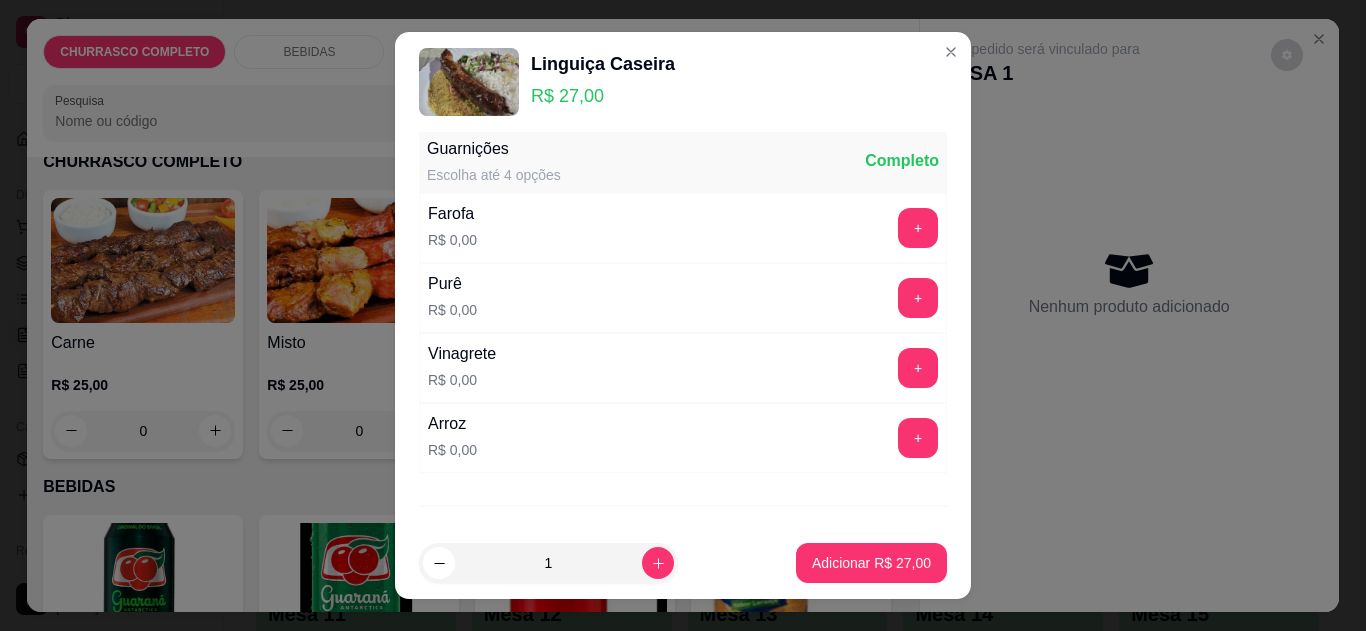 scroll, scrollTop: 8, scrollLeft: 0, axis: vertical 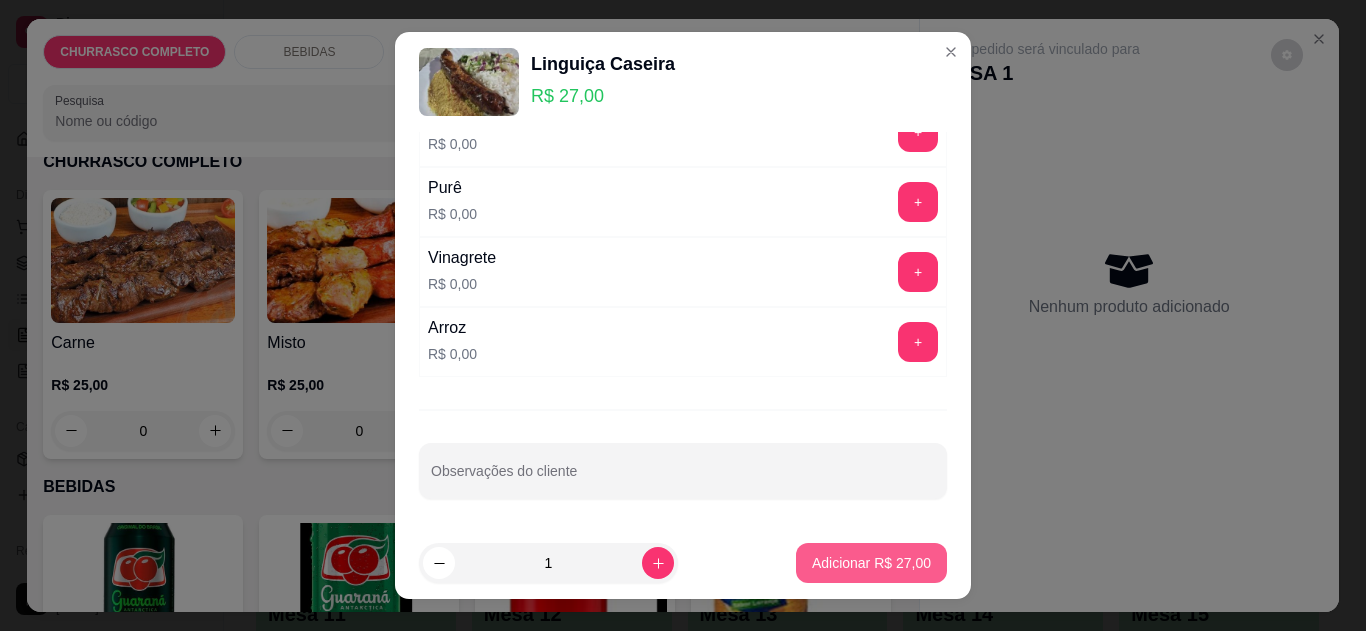 drag, startPoint x: 864, startPoint y: 587, endPoint x: 865, endPoint y: 561, distance: 26.019224 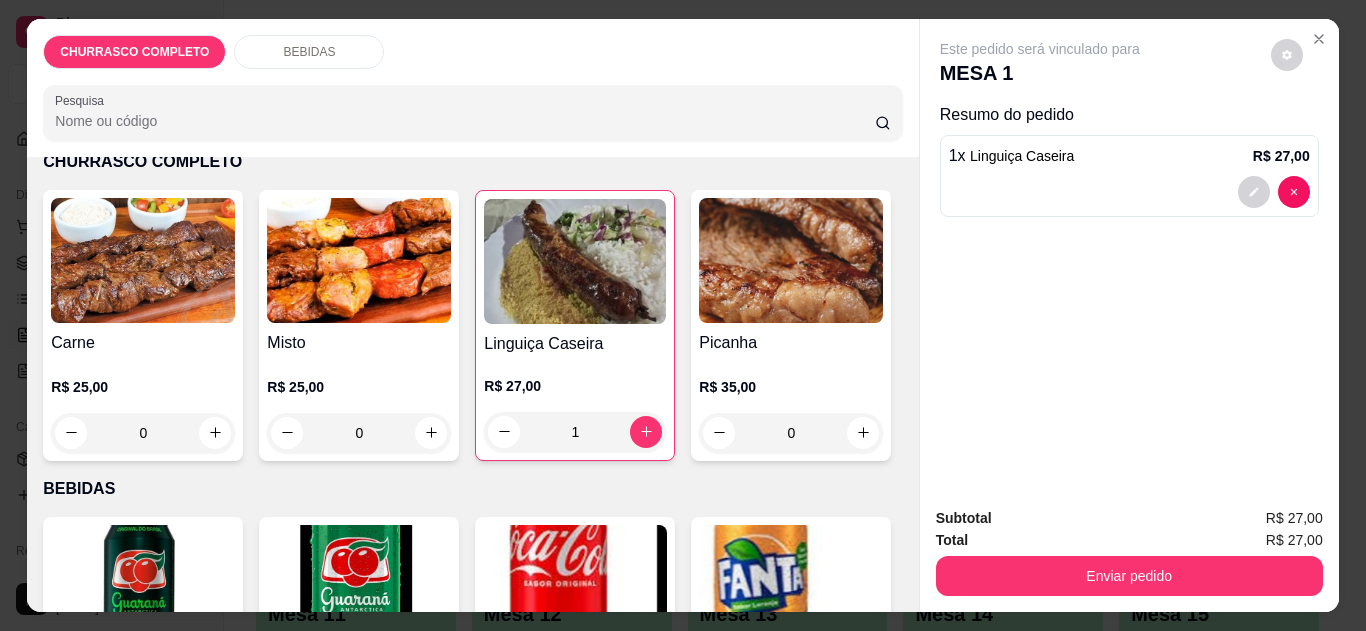 click 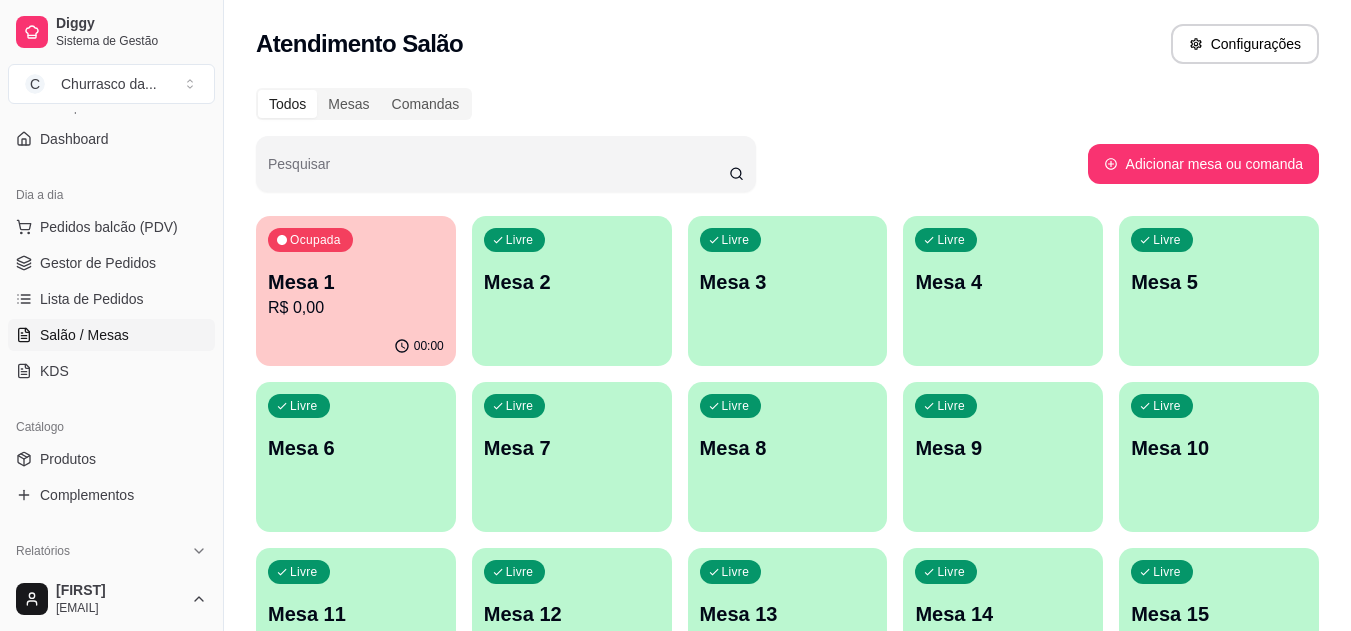 click on "Pedidos balcão (PDV)" at bounding box center [109, 227] 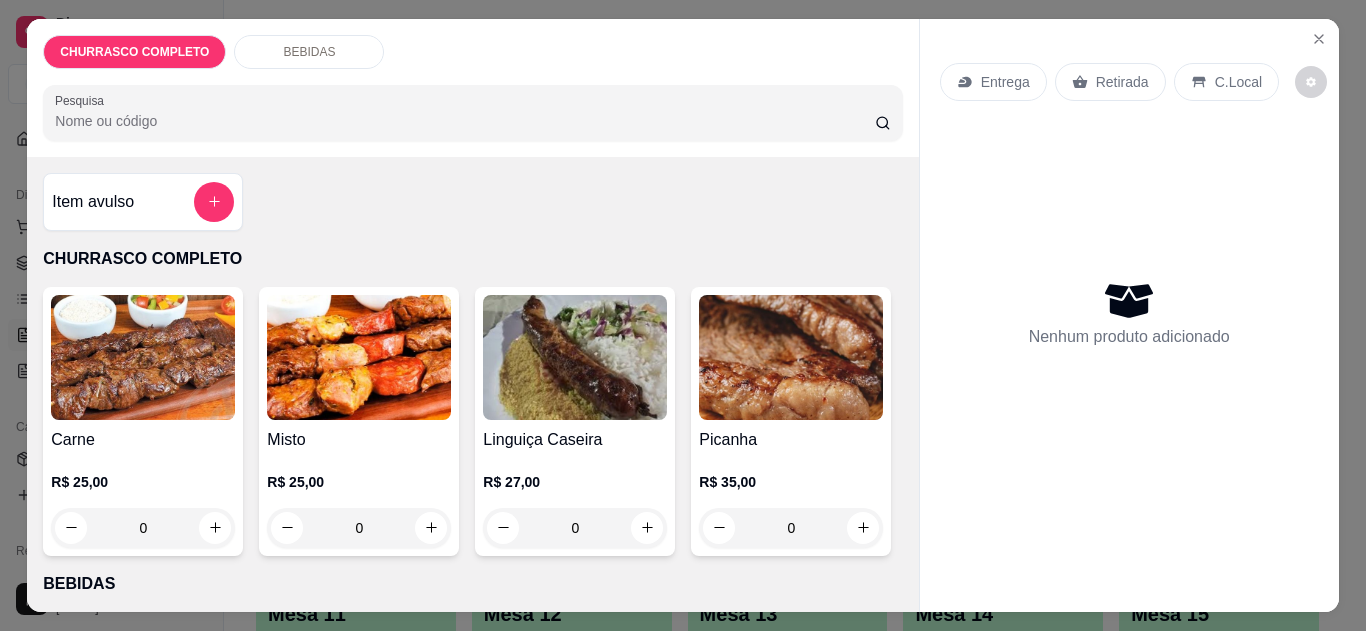 click on "0" at bounding box center (575, 528) 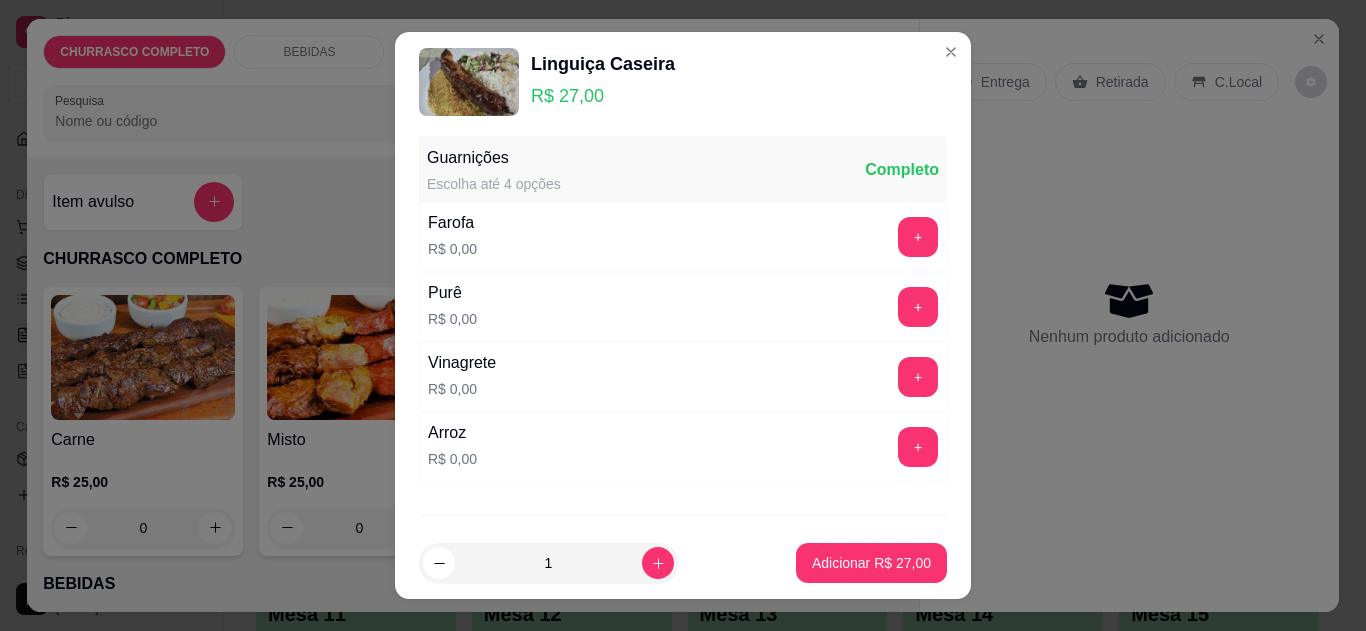 scroll, scrollTop: 109, scrollLeft: 0, axis: vertical 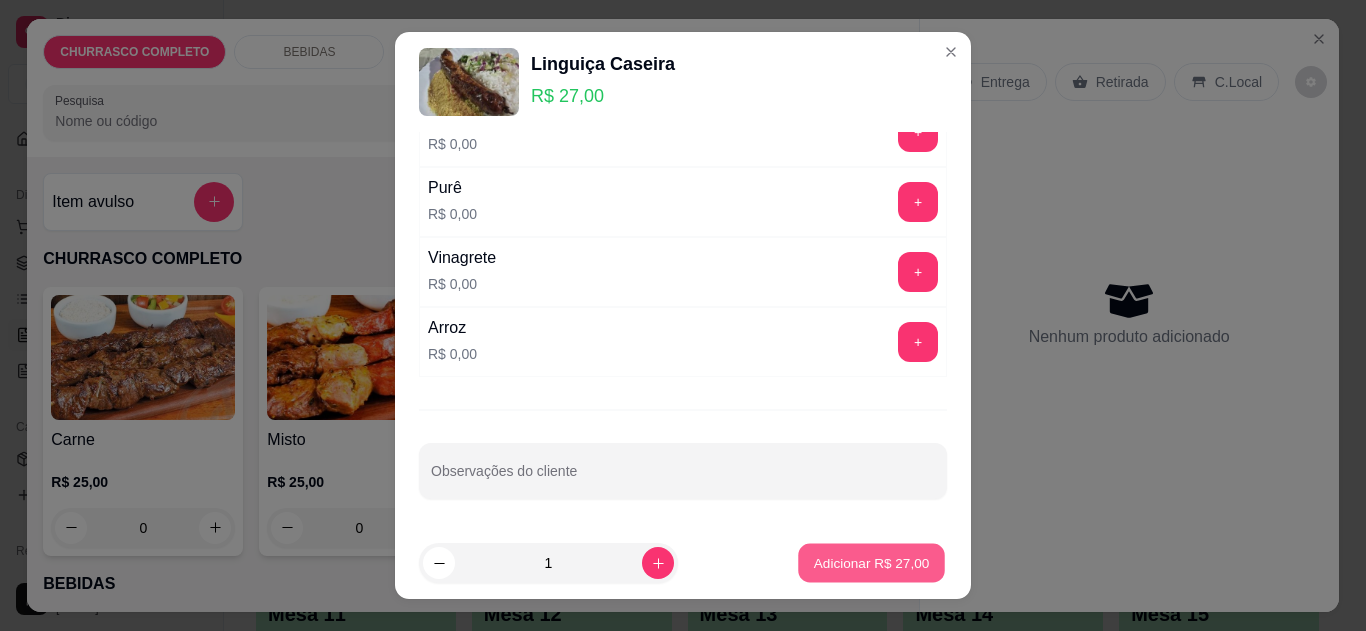 click on "Adicionar   R$ 27,00" at bounding box center (872, 563) 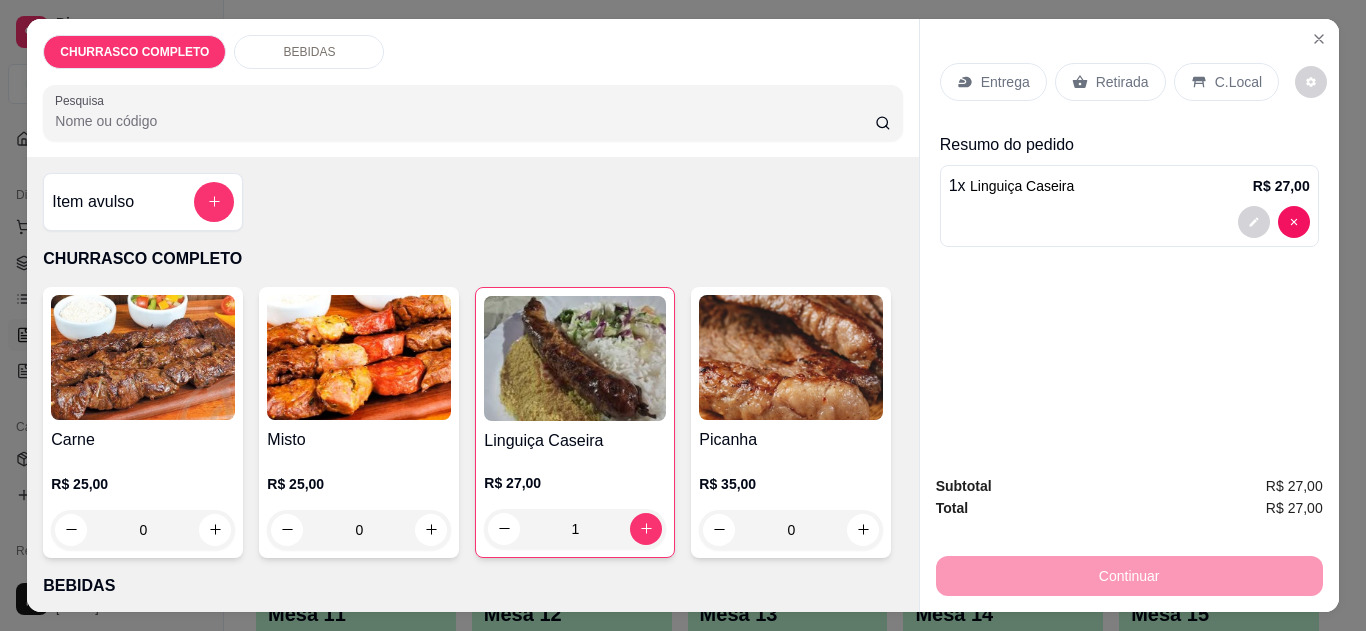 click on "Entrega" at bounding box center (1005, 82) 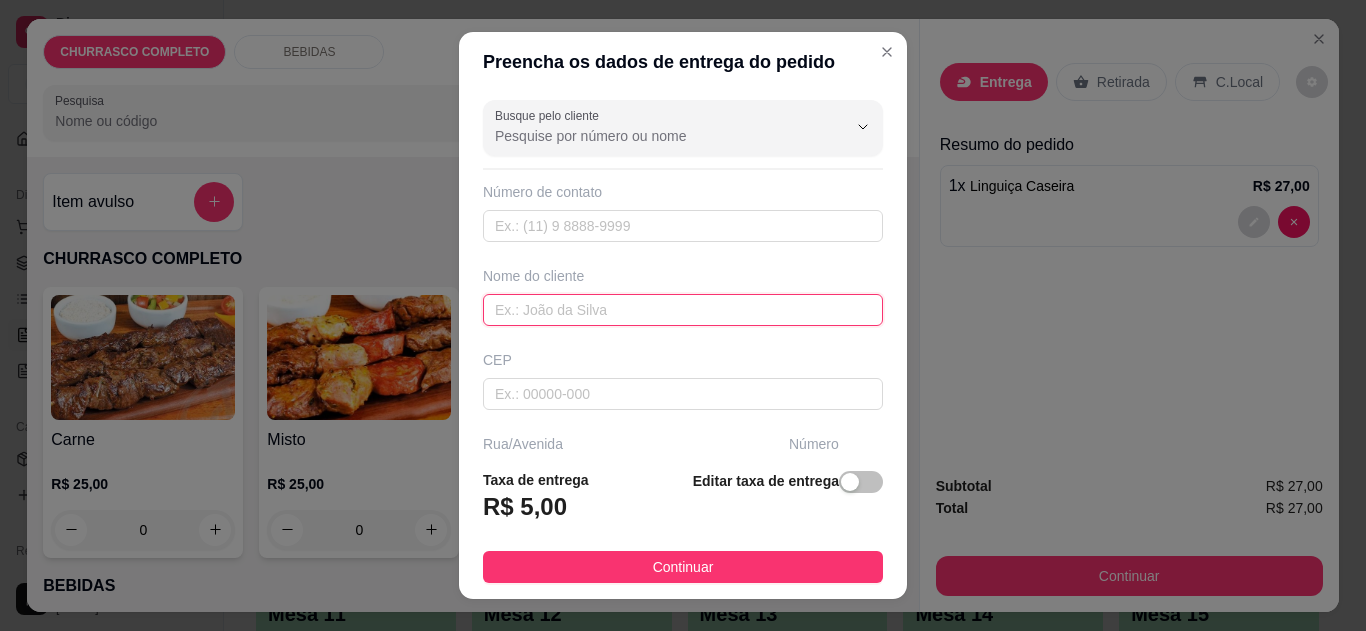 click at bounding box center (683, 310) 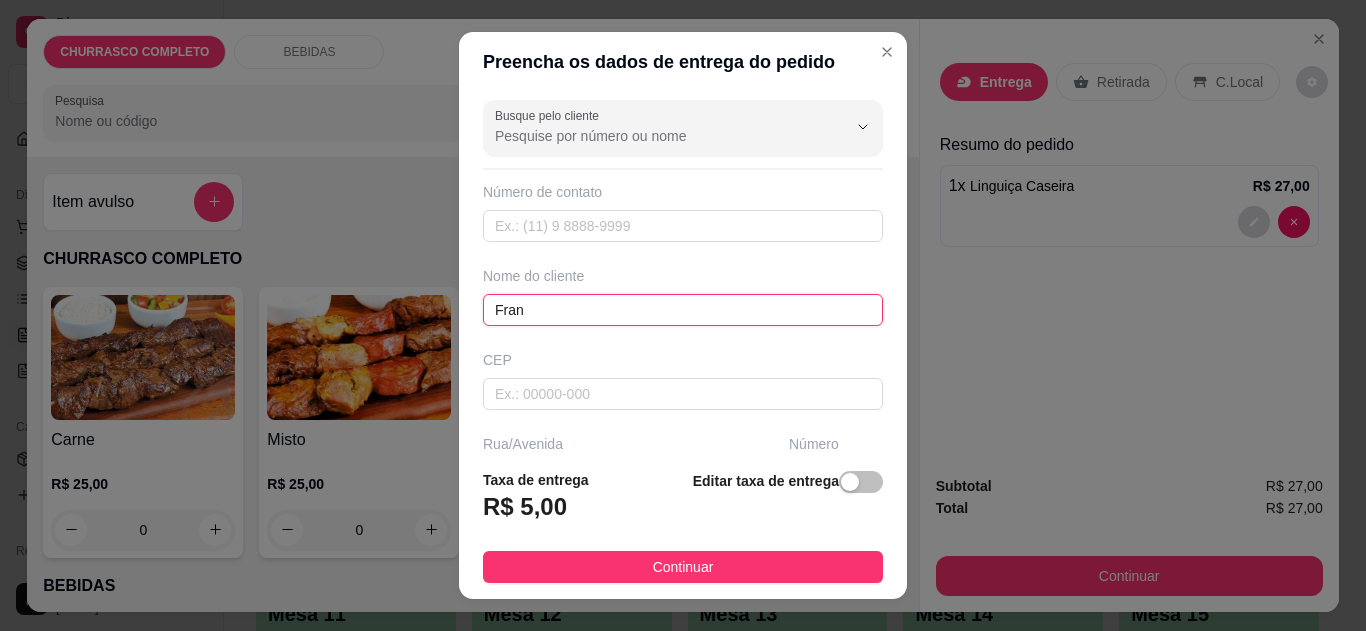 type on "Fran" 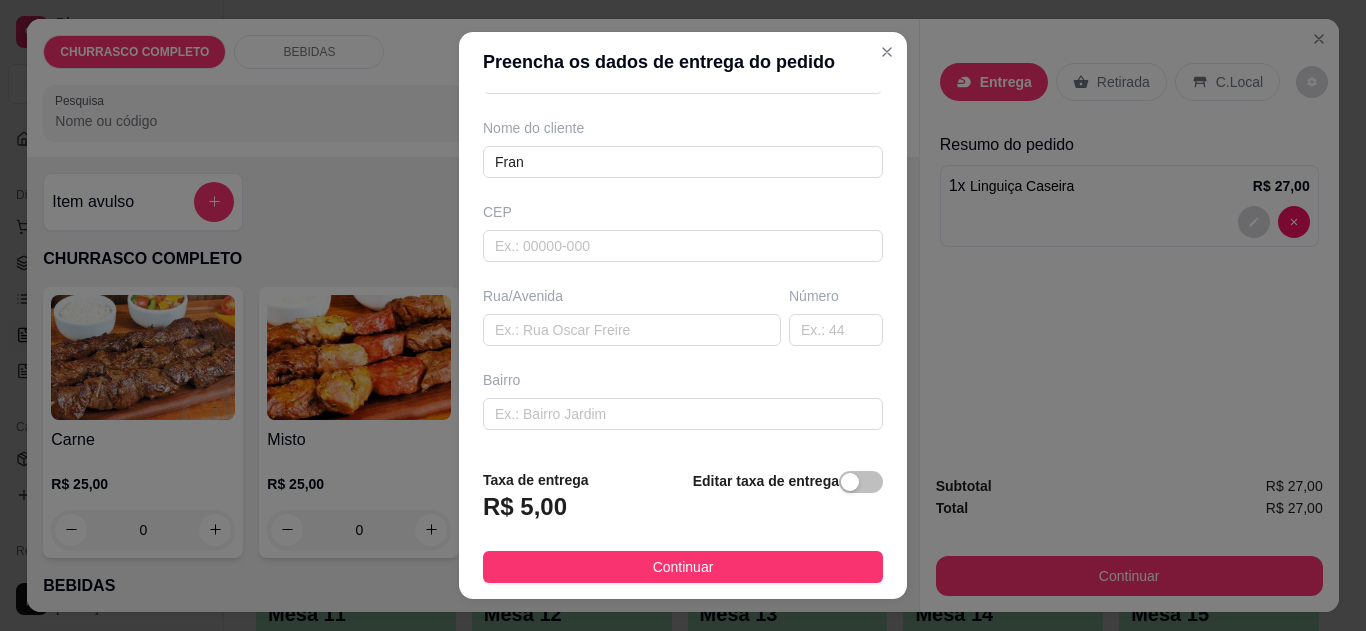 scroll, scrollTop: 158, scrollLeft: 0, axis: vertical 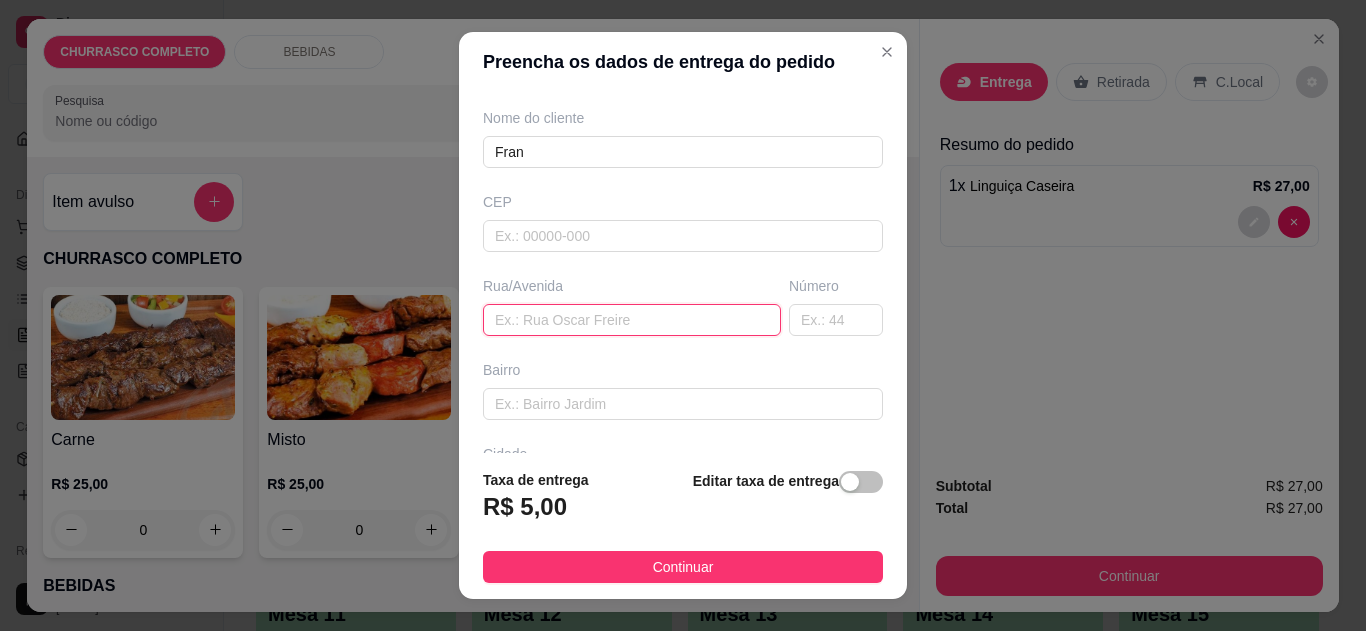 click at bounding box center (632, 320) 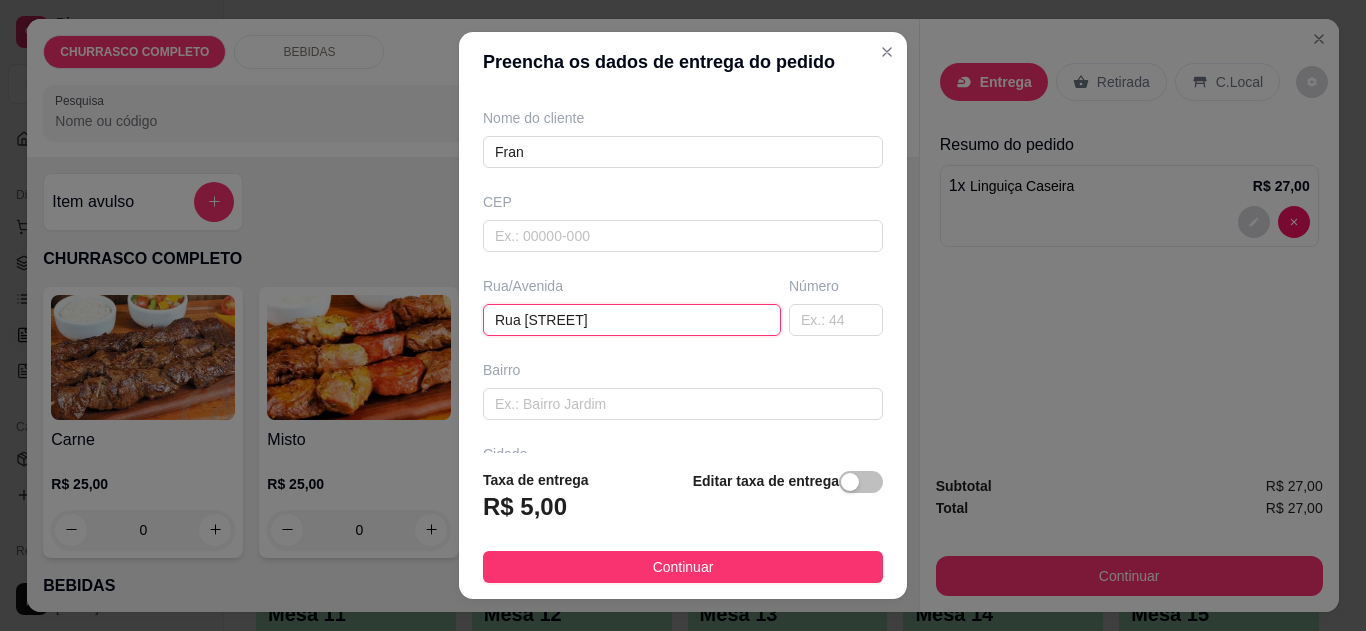 type on "Rua [STREET]" 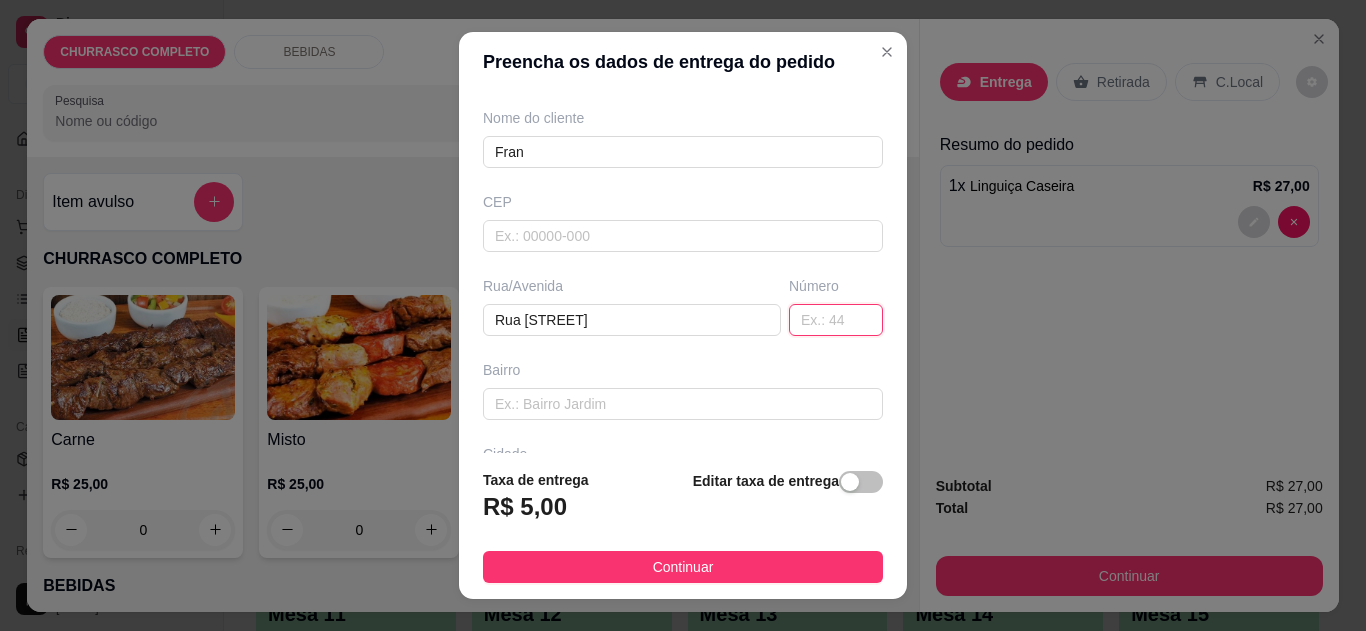 click at bounding box center (836, 320) 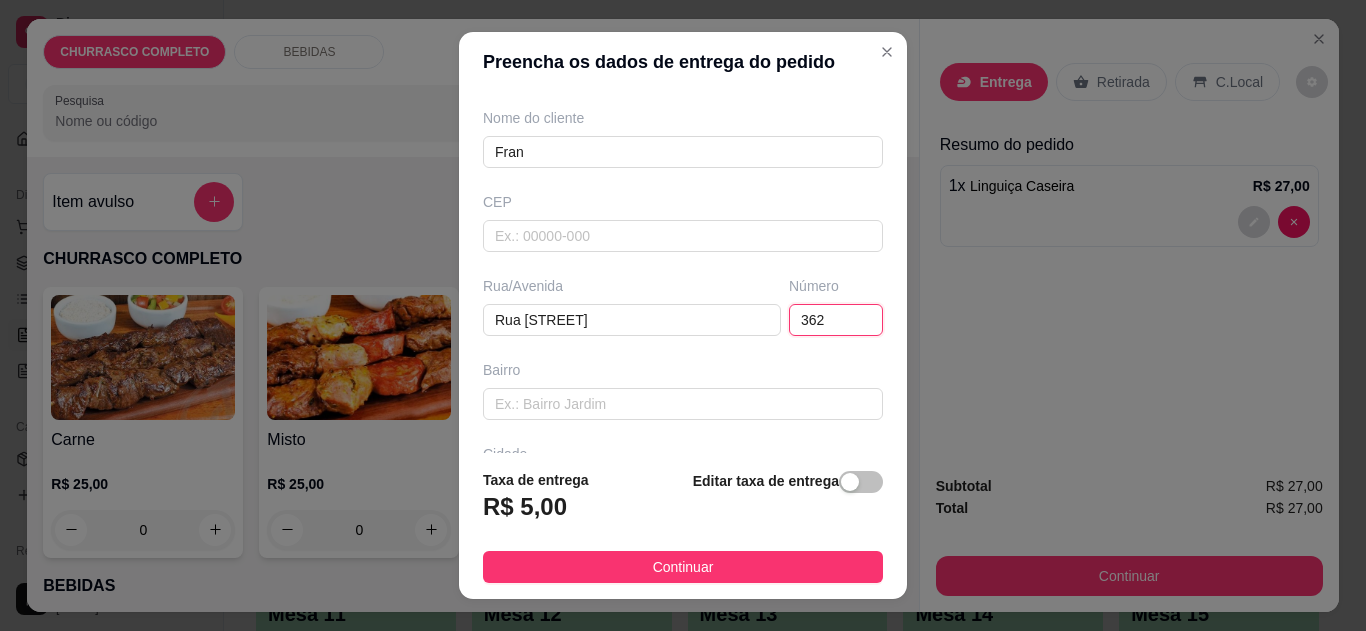 type on "362" 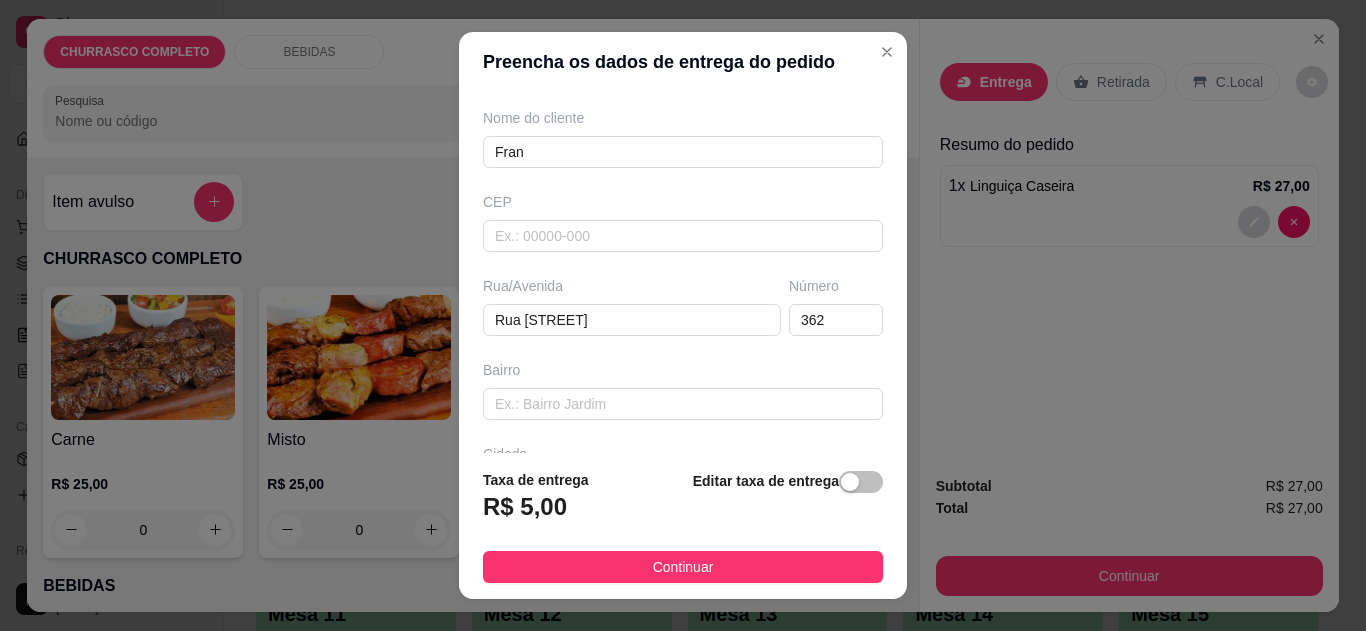 click on "Continuar" at bounding box center (683, 567) 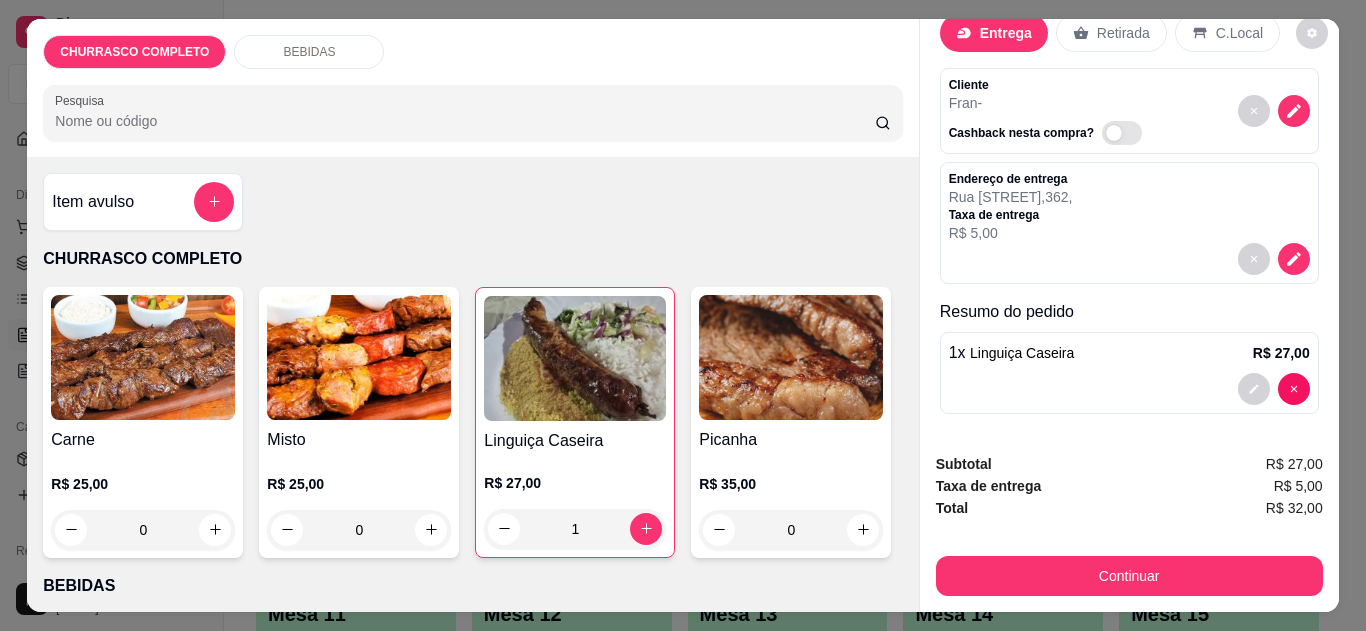 scroll, scrollTop: 53, scrollLeft: 0, axis: vertical 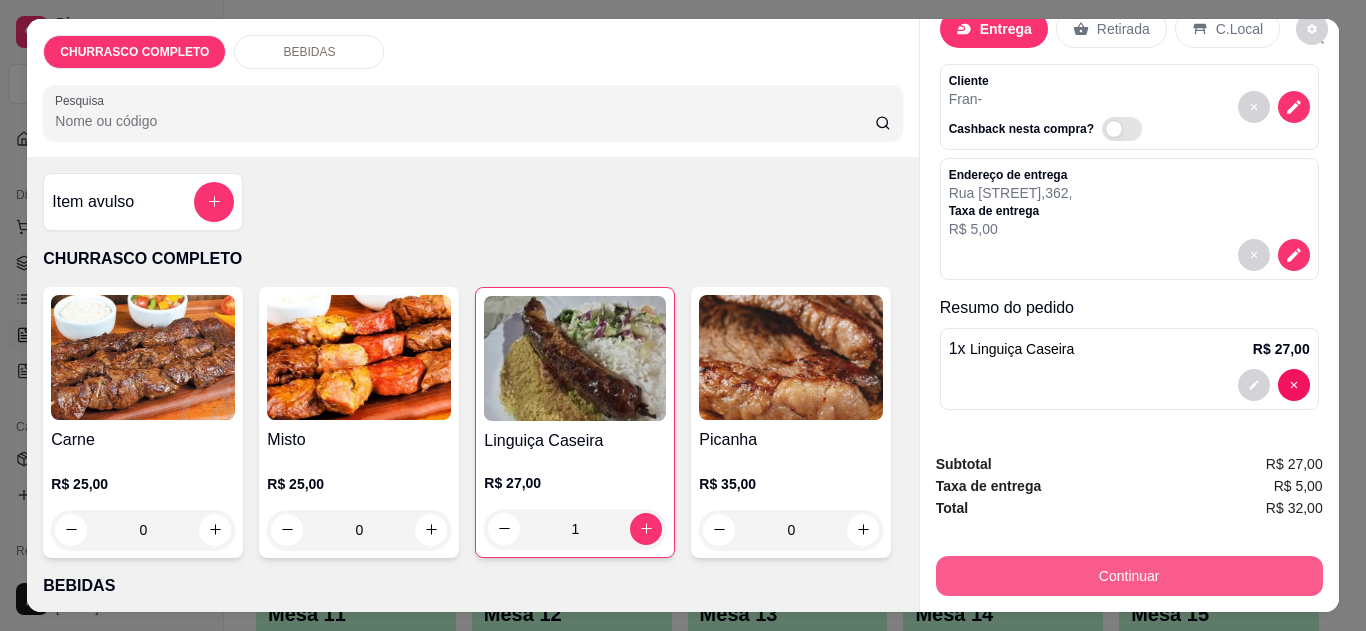 click on "Continuar" at bounding box center (1129, 576) 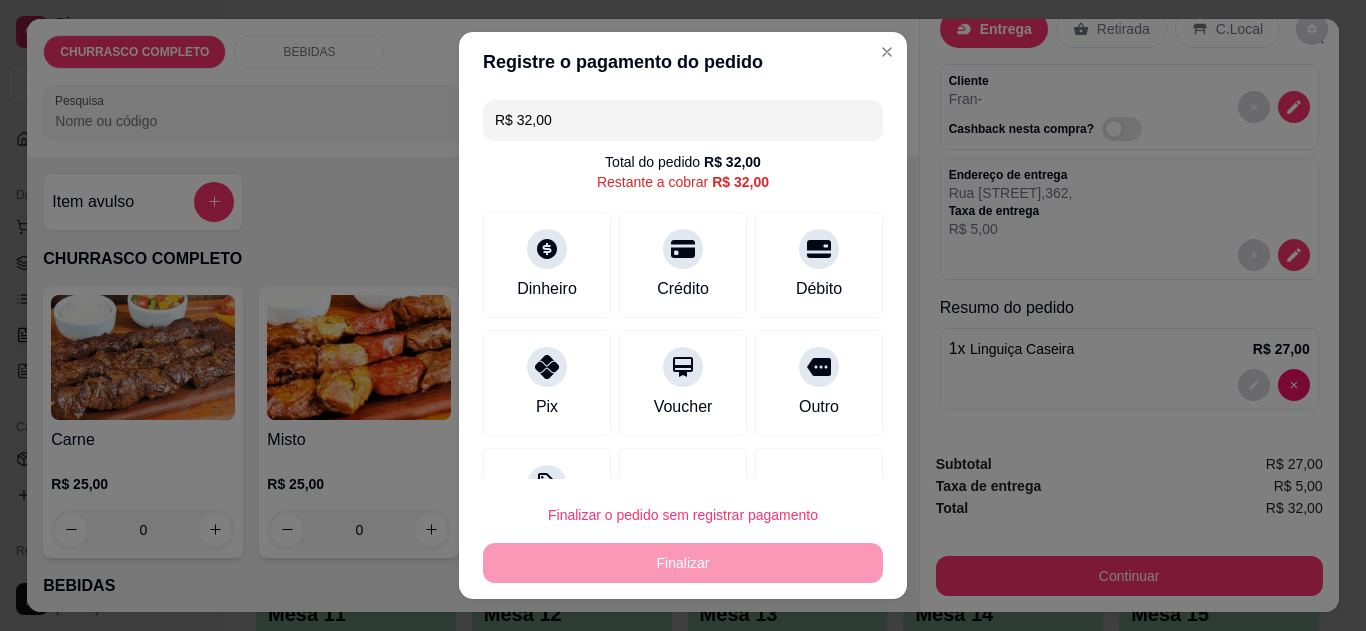 click on "Pix" at bounding box center [547, 407] 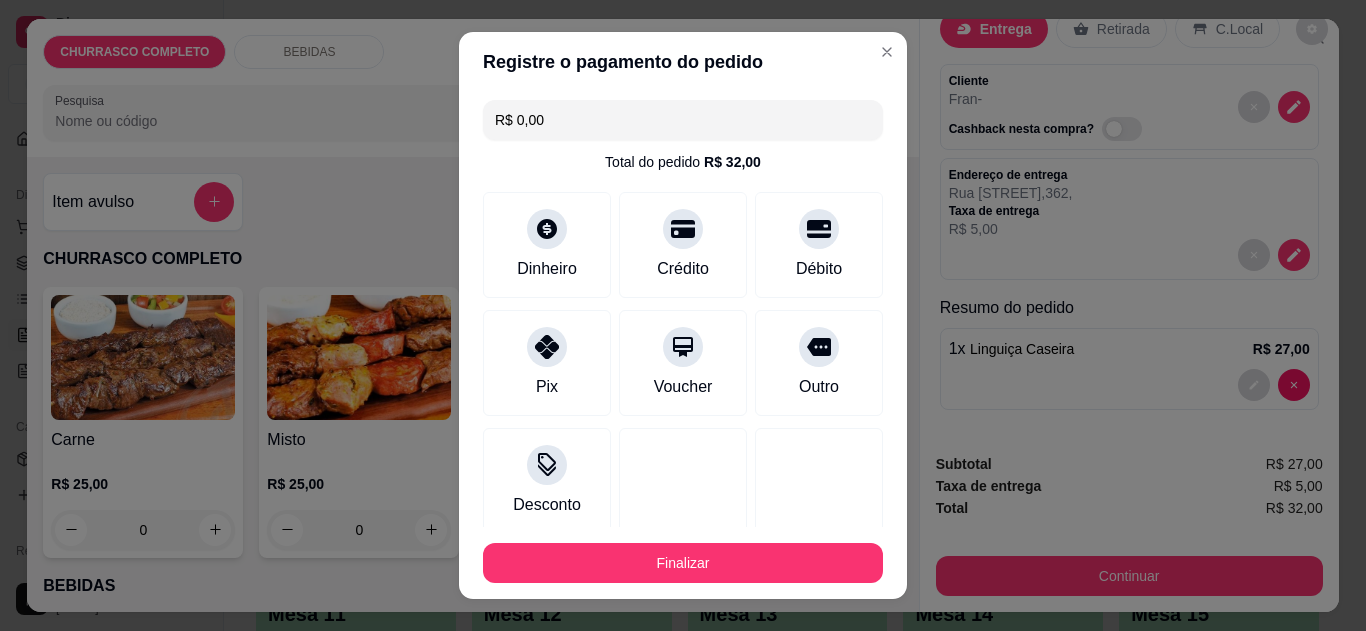 click on "Dinheiro" at bounding box center [547, 269] 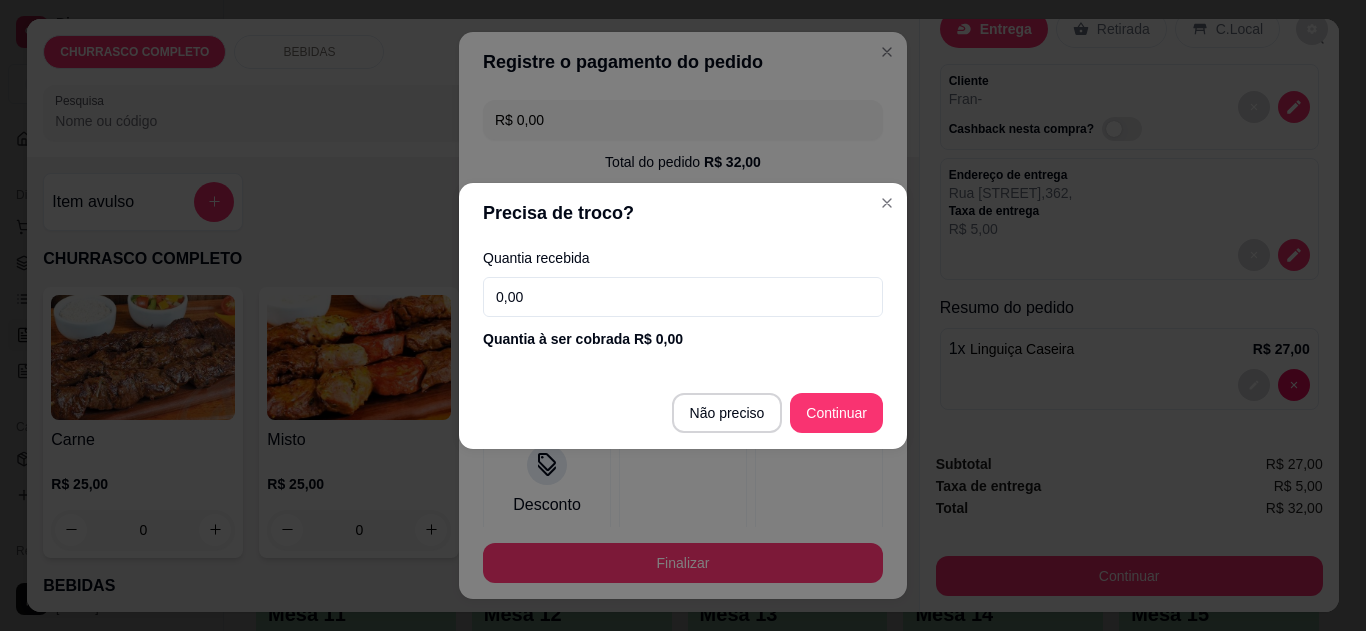 click on "0,00" at bounding box center [683, 297] 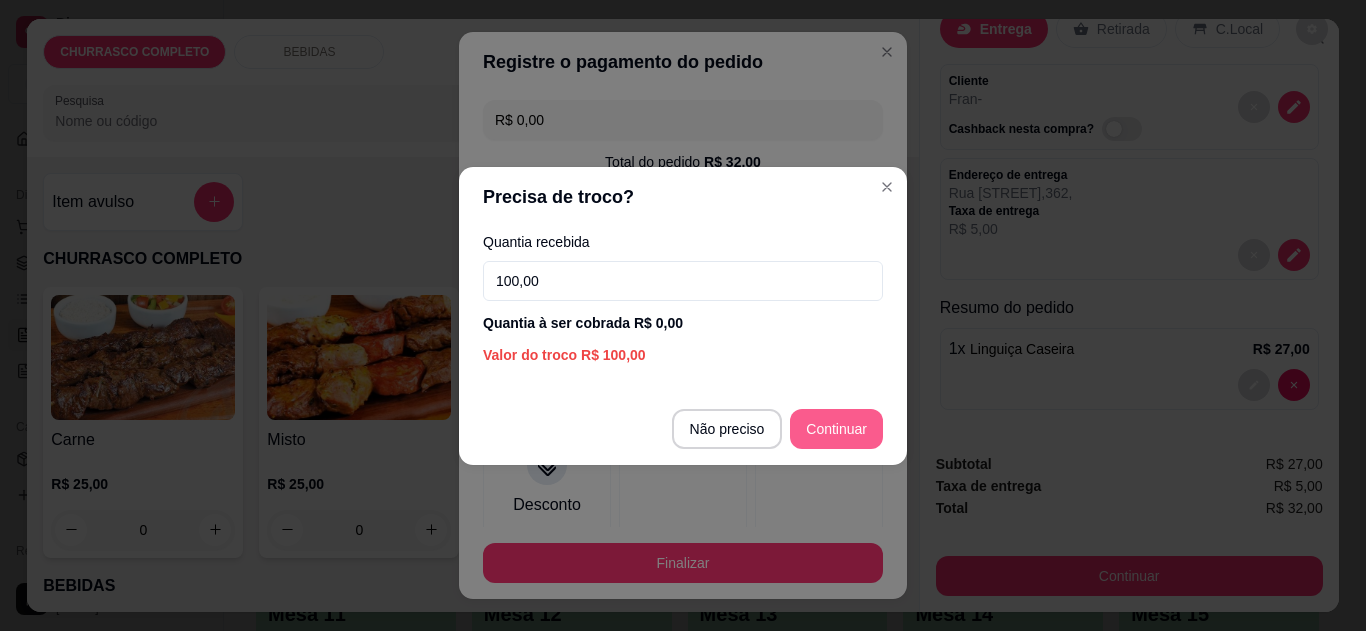 type on "100,00" 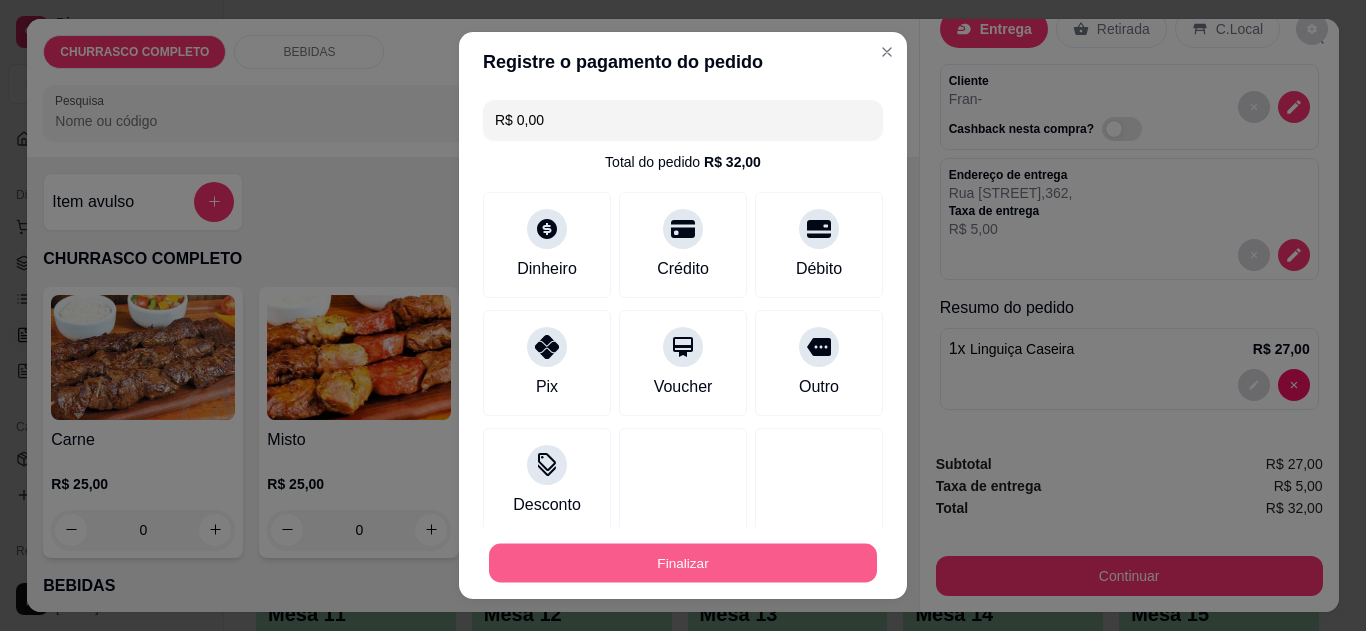 click on "Finalizar" at bounding box center [683, 563] 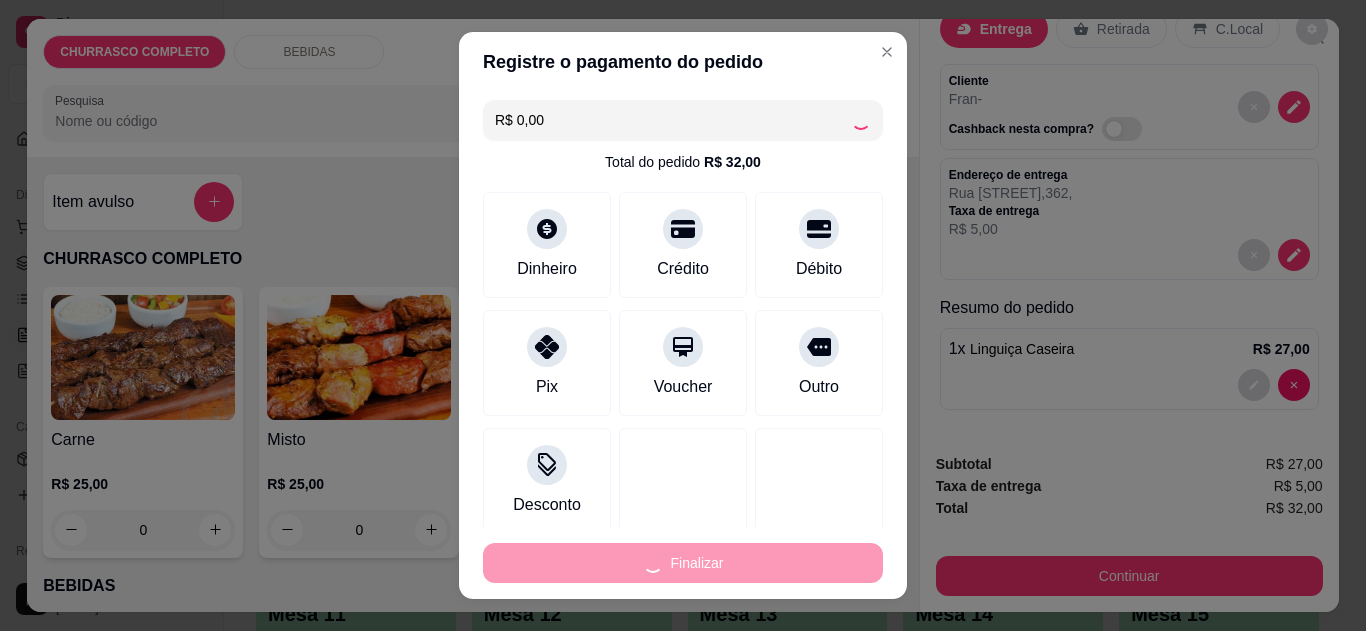 type on "0" 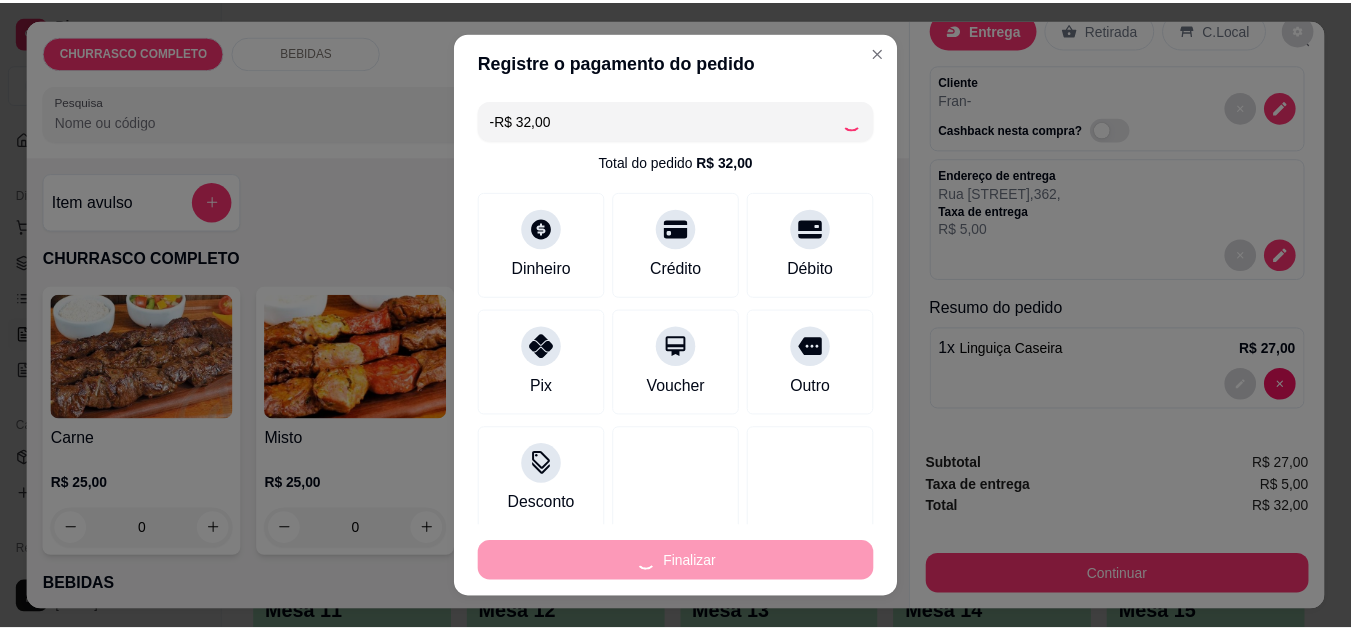 scroll, scrollTop: 0, scrollLeft: 0, axis: both 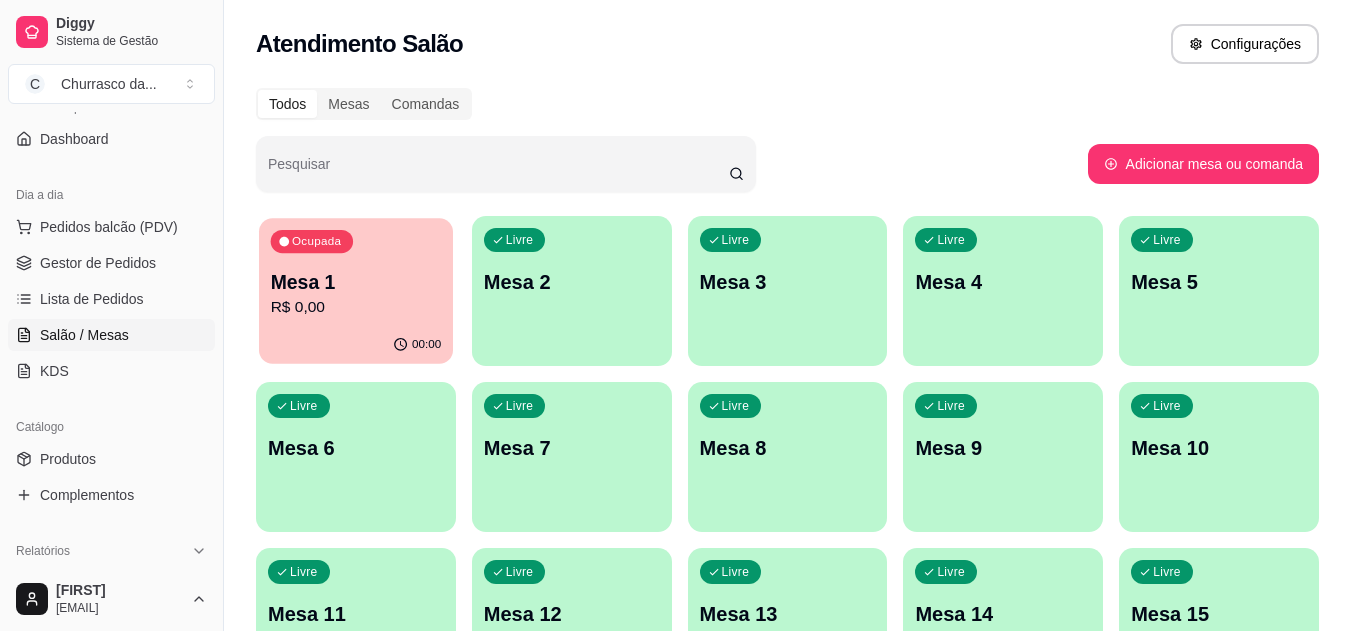 click on "Ocupada" at bounding box center [312, 241] 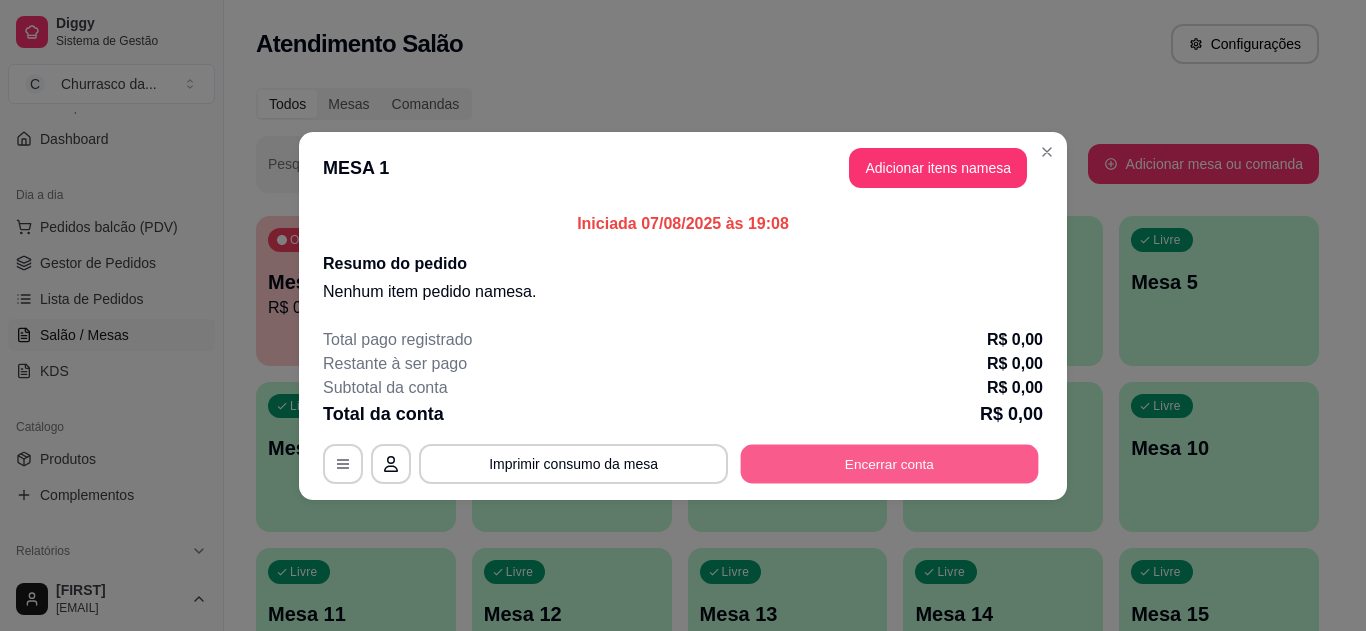 click on "Encerrar conta" at bounding box center [890, 463] 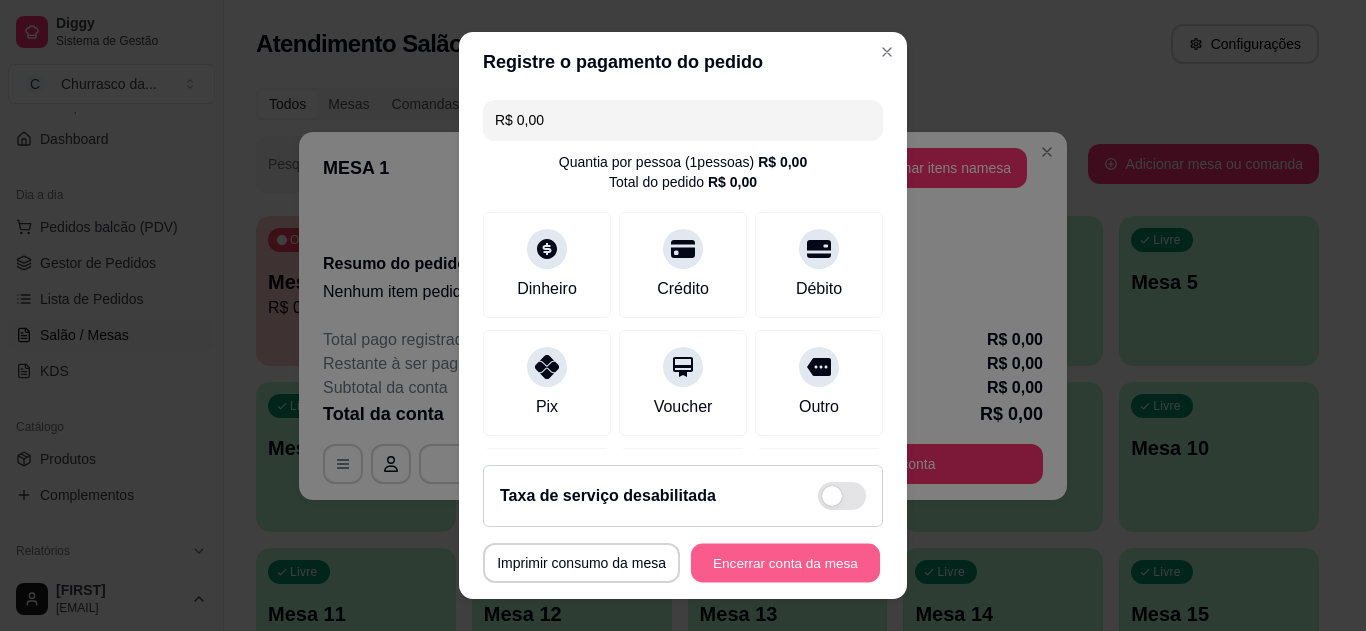 click on "Encerrar conta da mesa" at bounding box center (785, 563) 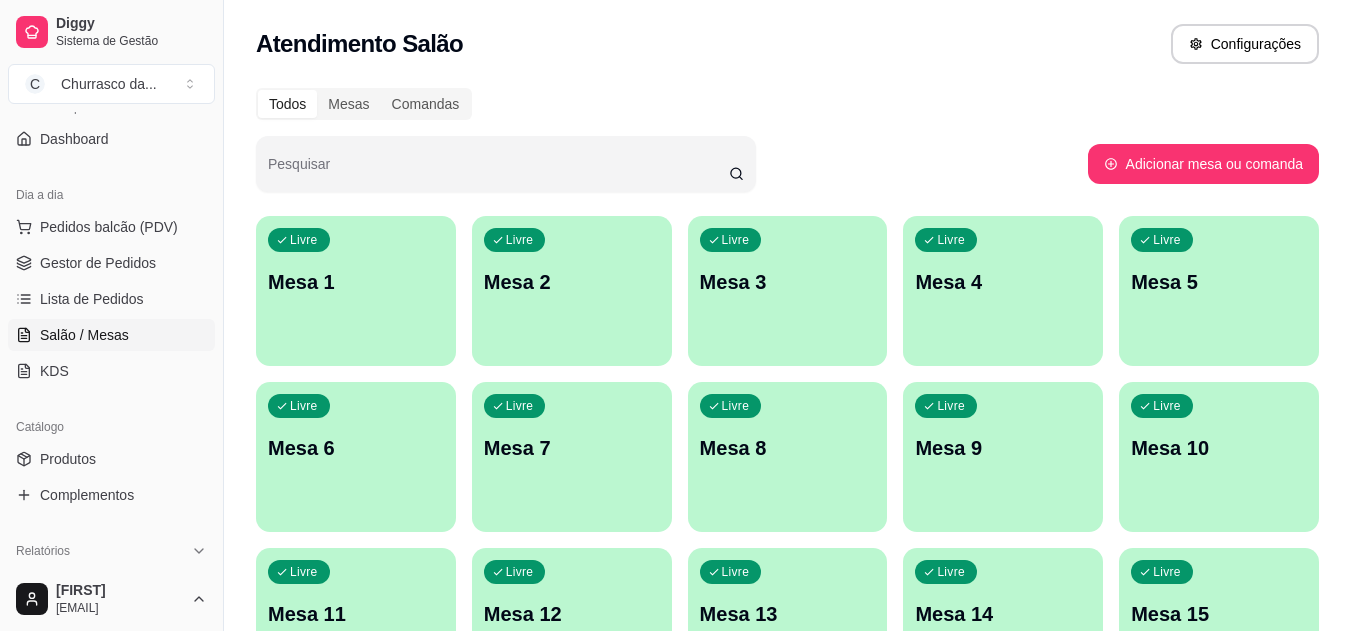 click on "Gestor de Pedidos" at bounding box center (98, 263) 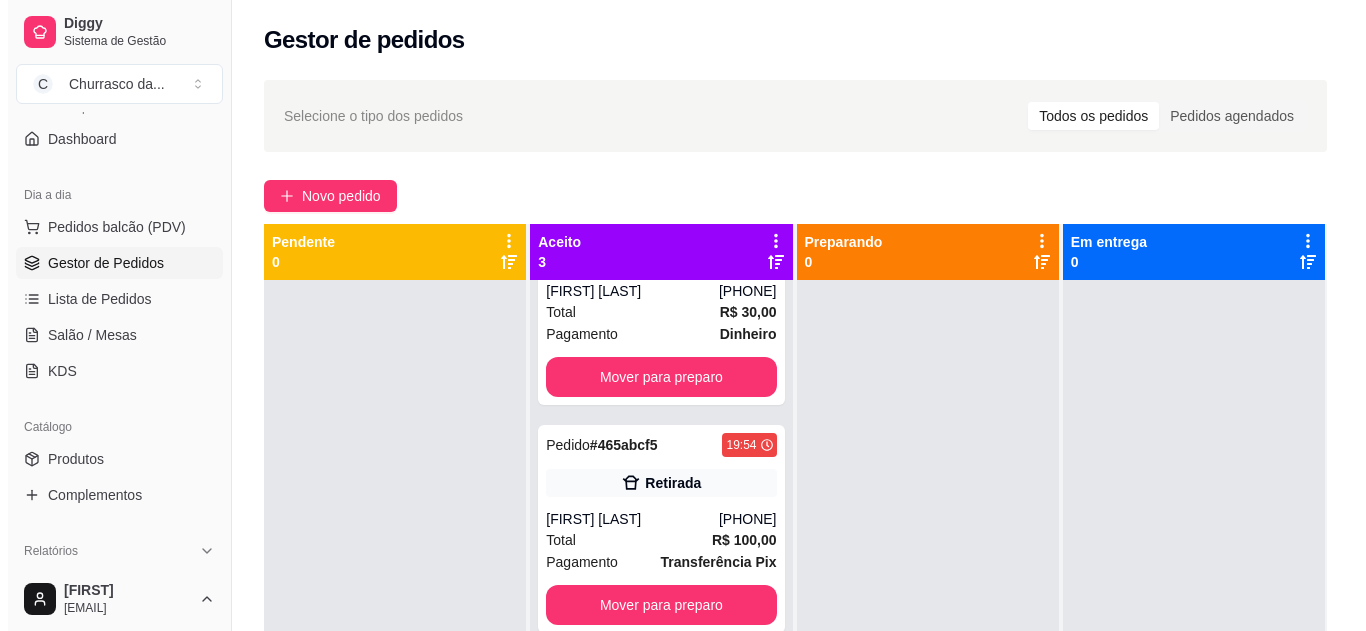 scroll, scrollTop: 115, scrollLeft: 0, axis: vertical 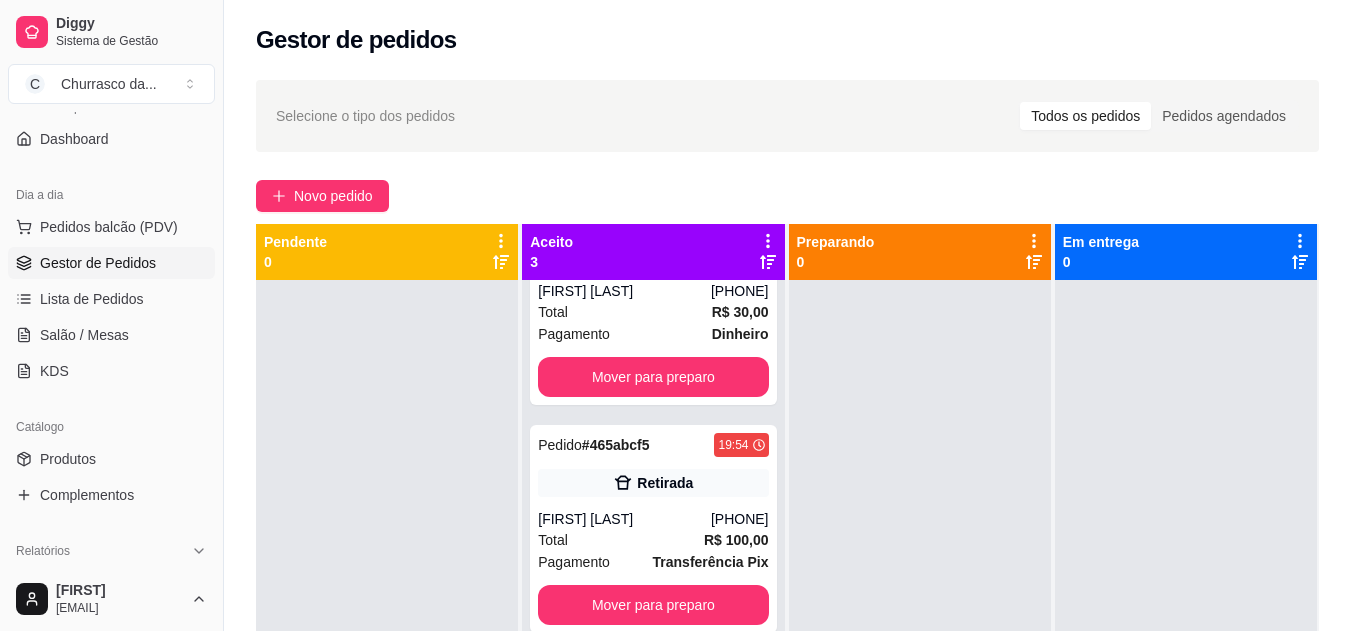 click on "Total R$ 100,00" at bounding box center (653, 540) 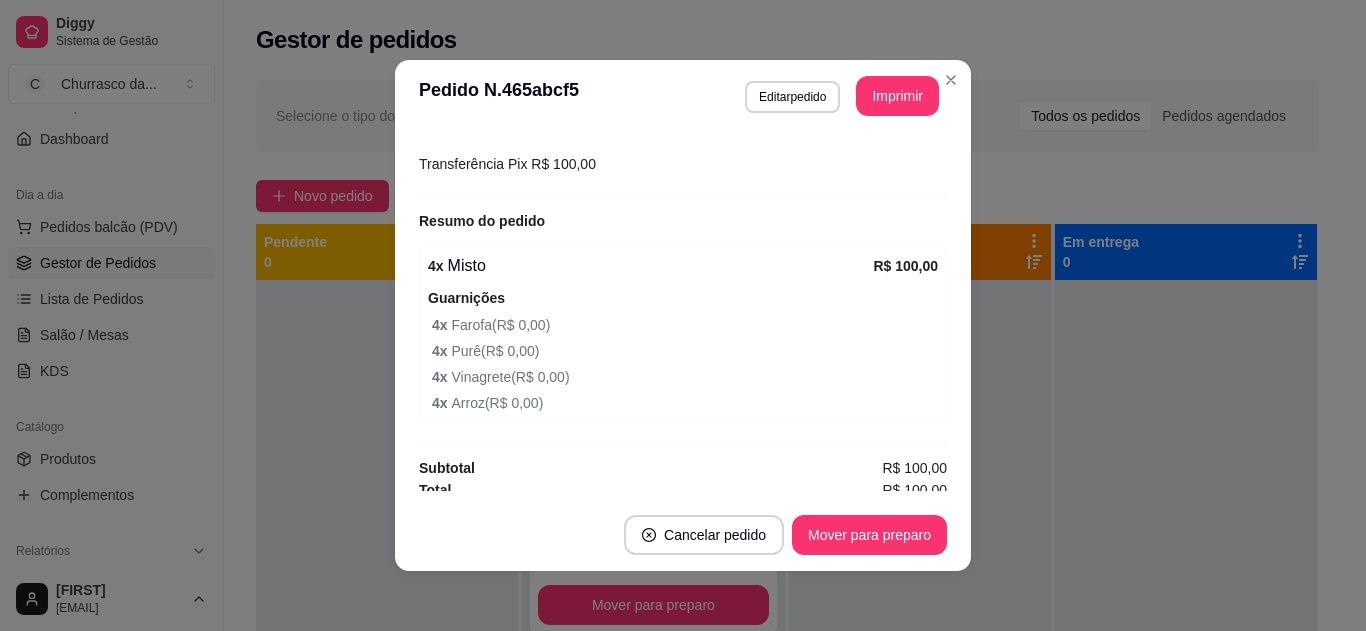 scroll, scrollTop: 406, scrollLeft: 0, axis: vertical 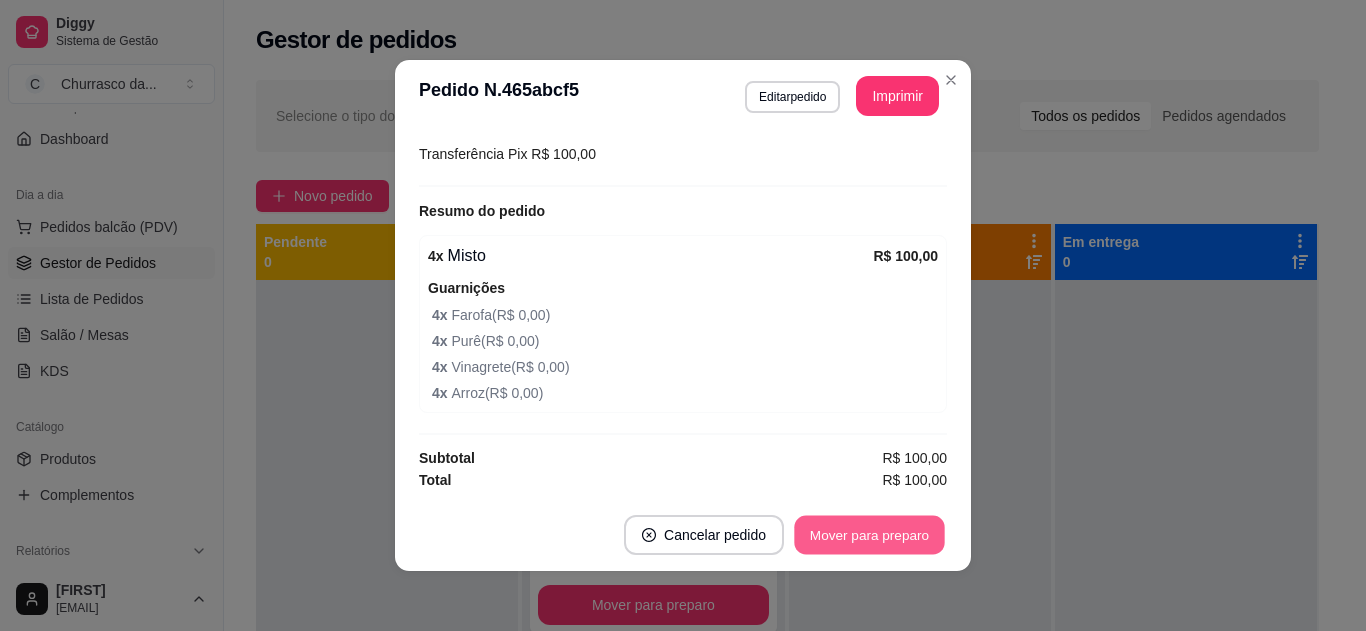 click on "Mover para preparo" at bounding box center [869, 535] 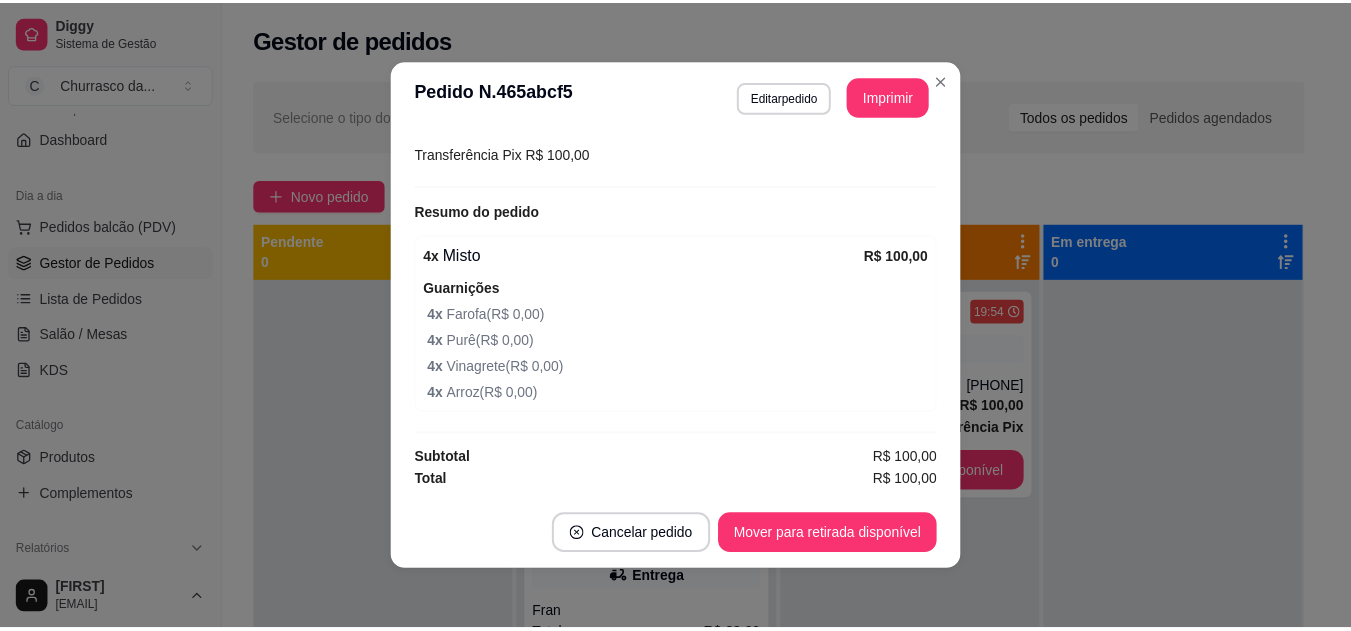 scroll, scrollTop: 0, scrollLeft: 0, axis: both 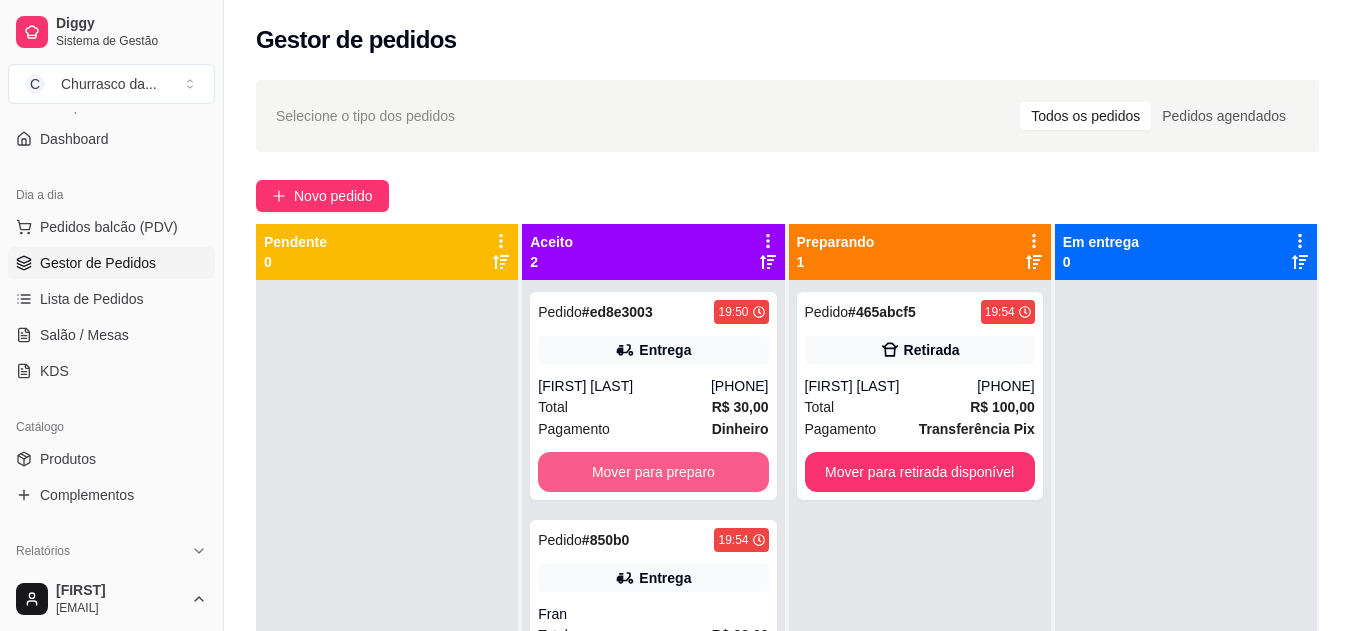 click on "Mover para preparo" at bounding box center (653, 472) 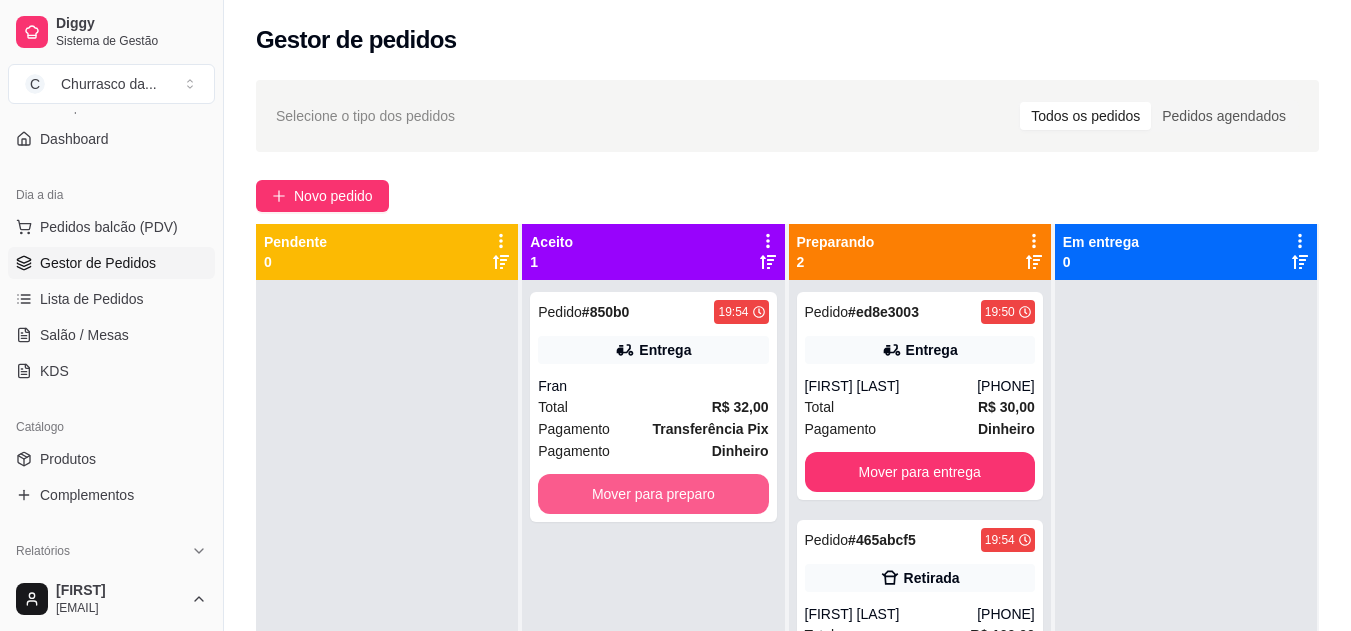 click on "Mover para preparo" at bounding box center (653, 494) 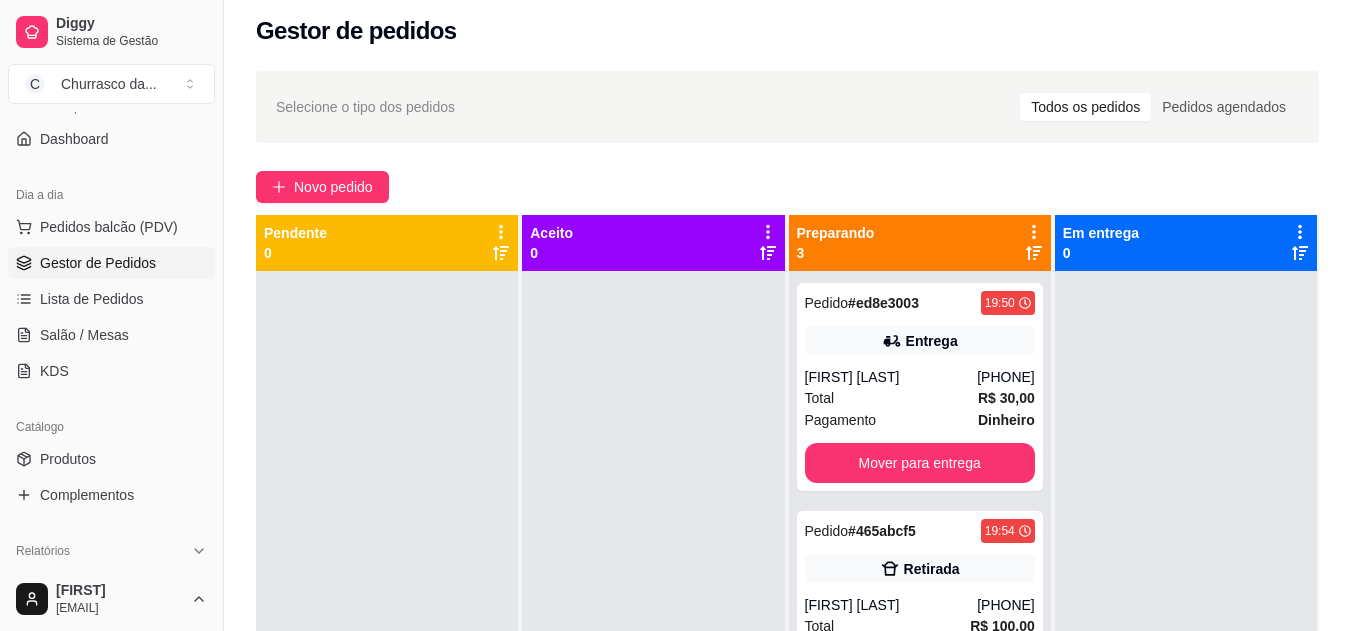 scroll, scrollTop: 0, scrollLeft: 0, axis: both 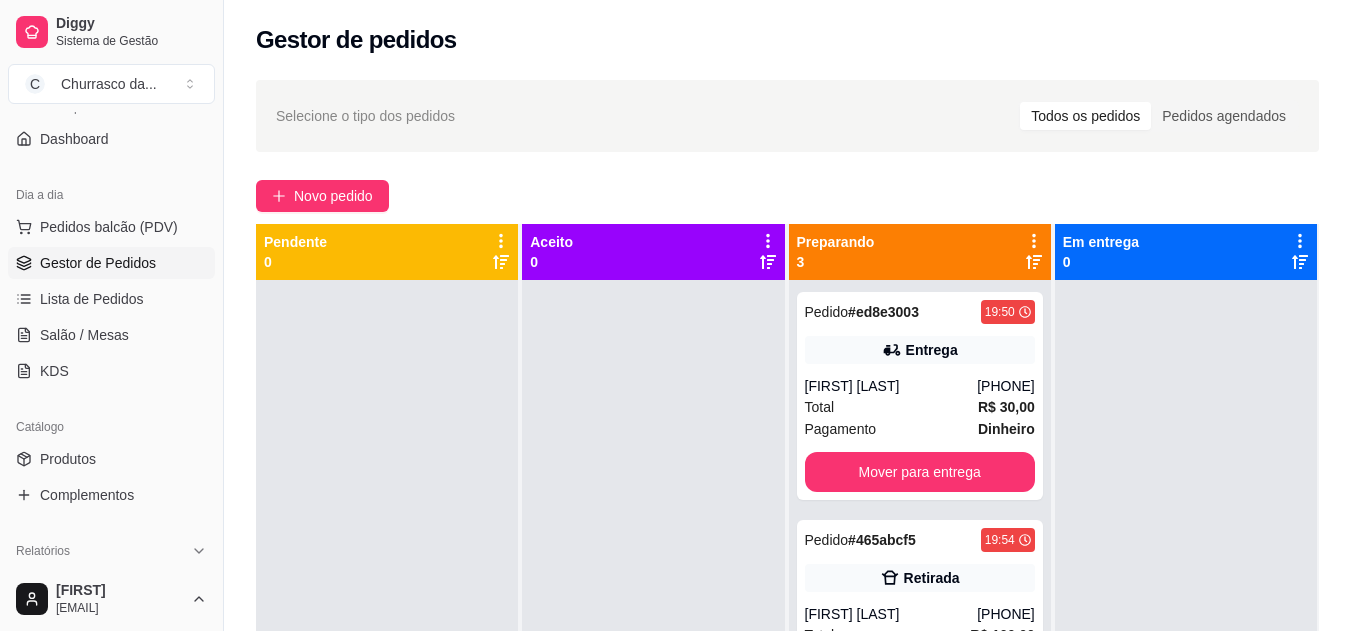 click on "Complementos" at bounding box center (87, 495) 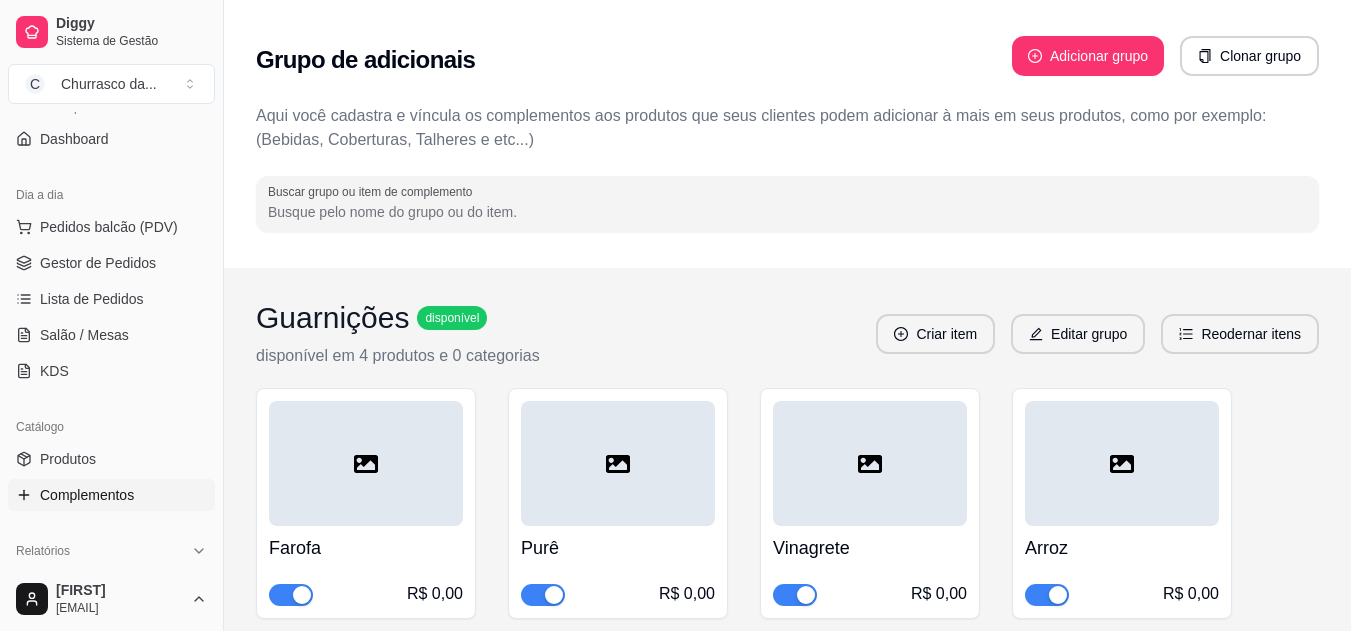 scroll, scrollTop: 61, scrollLeft: 0, axis: vertical 